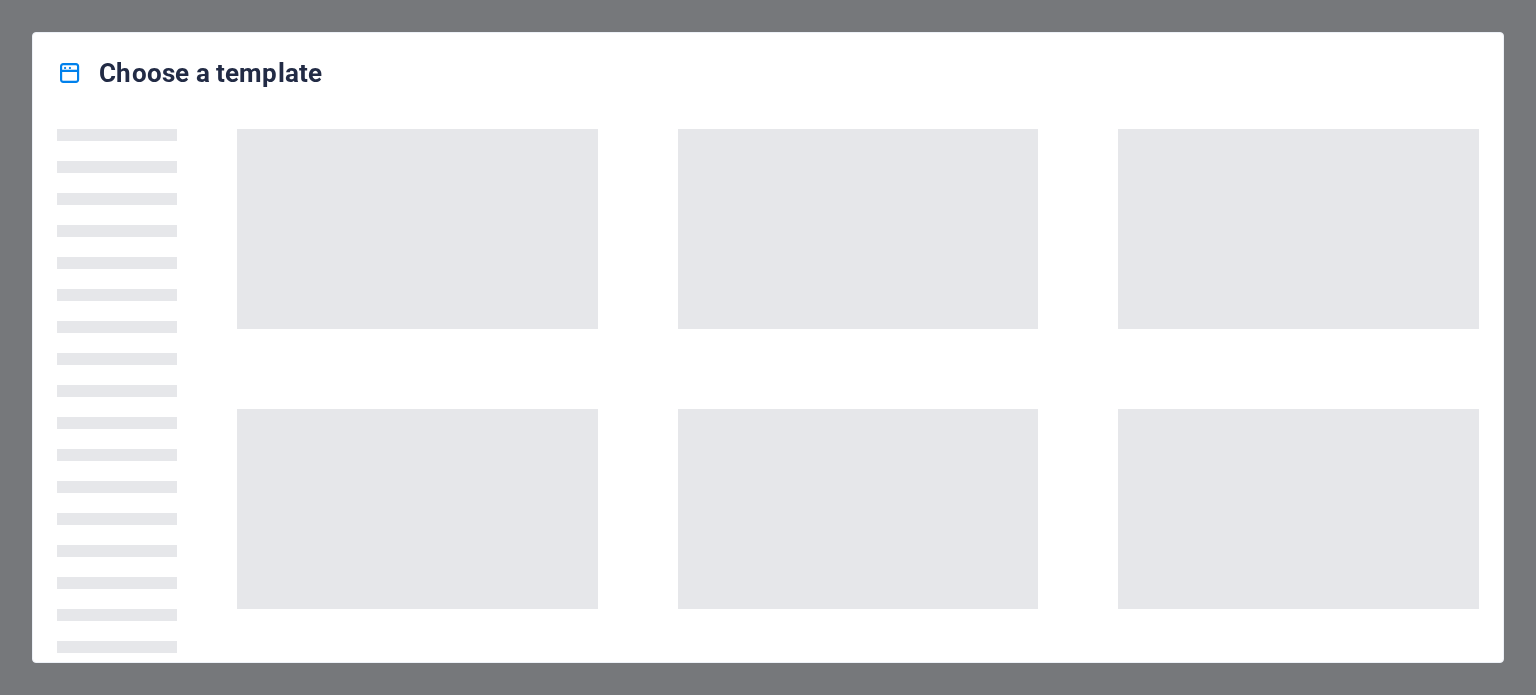 scroll, scrollTop: 0, scrollLeft: 0, axis: both 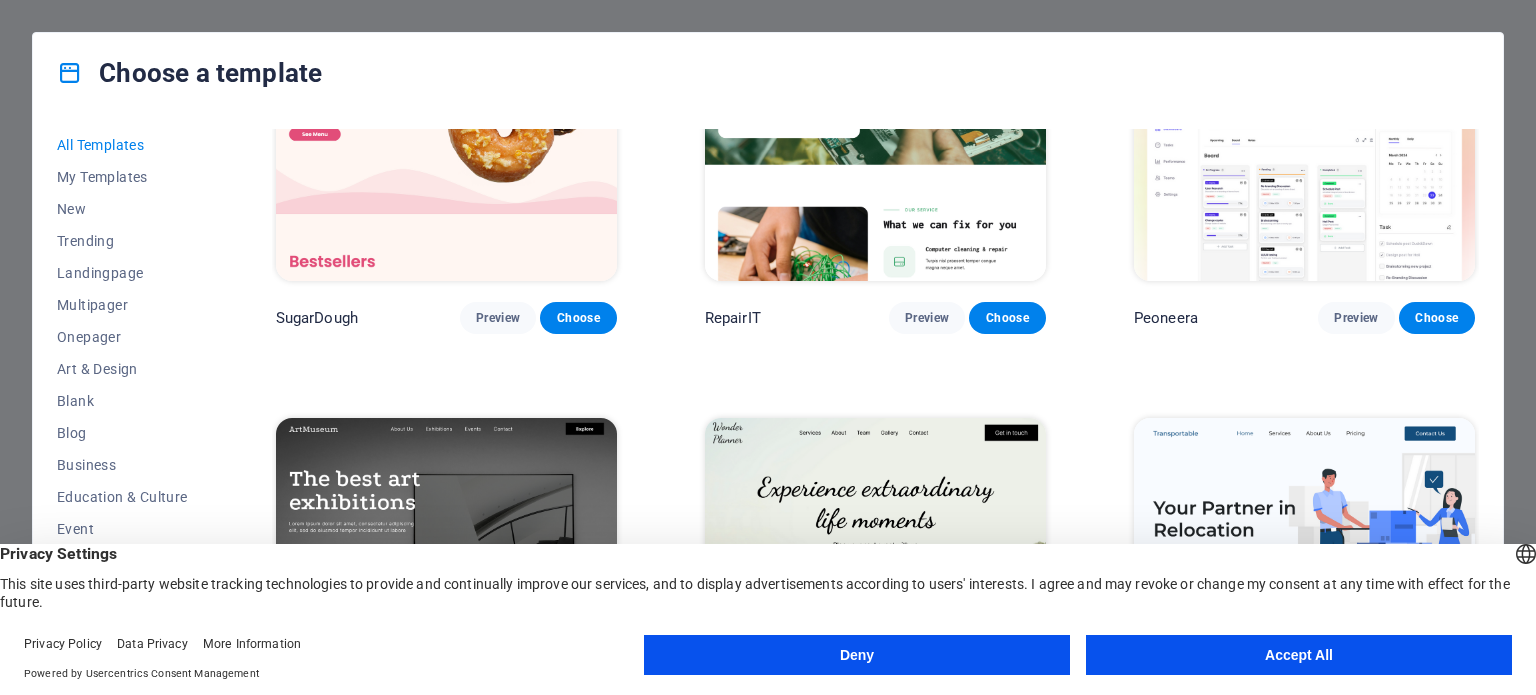 click on "Accept All" at bounding box center [1299, 655] 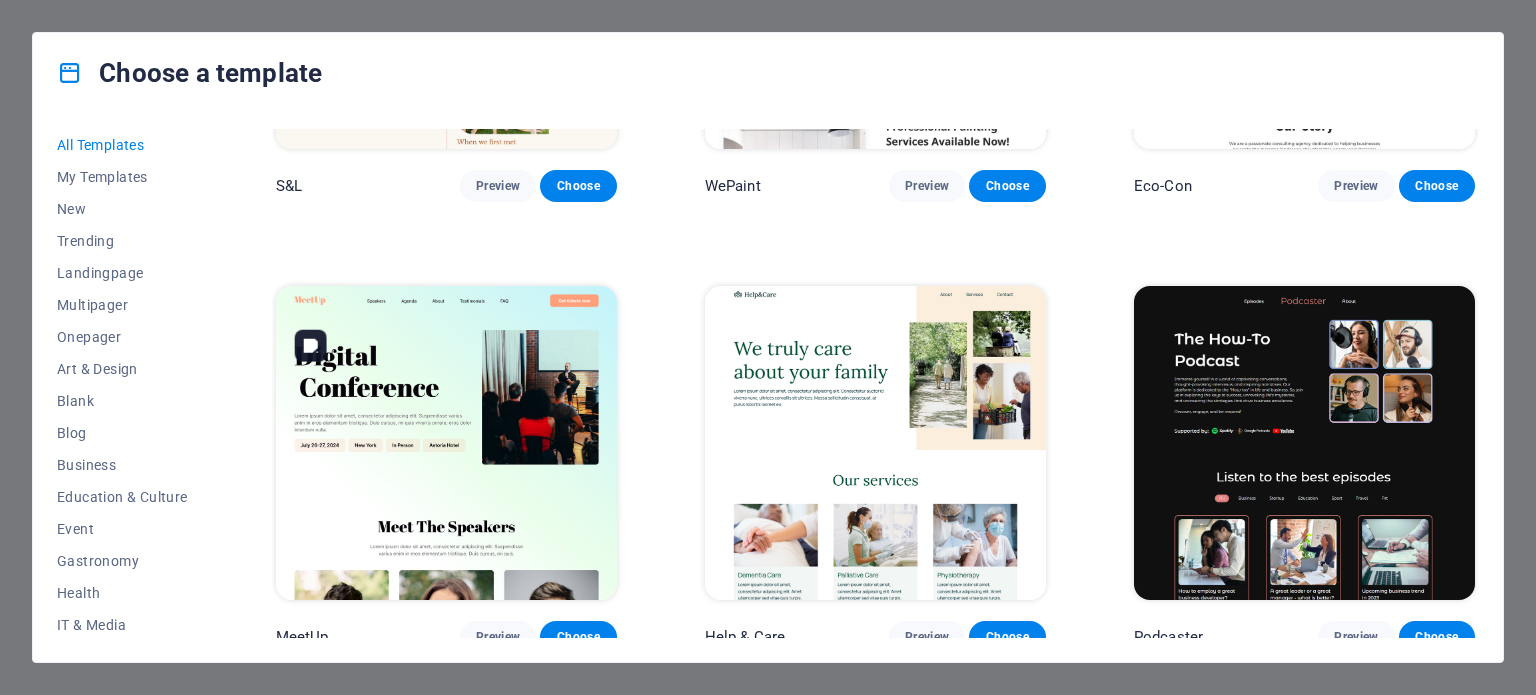 scroll, scrollTop: 1166, scrollLeft: 0, axis: vertical 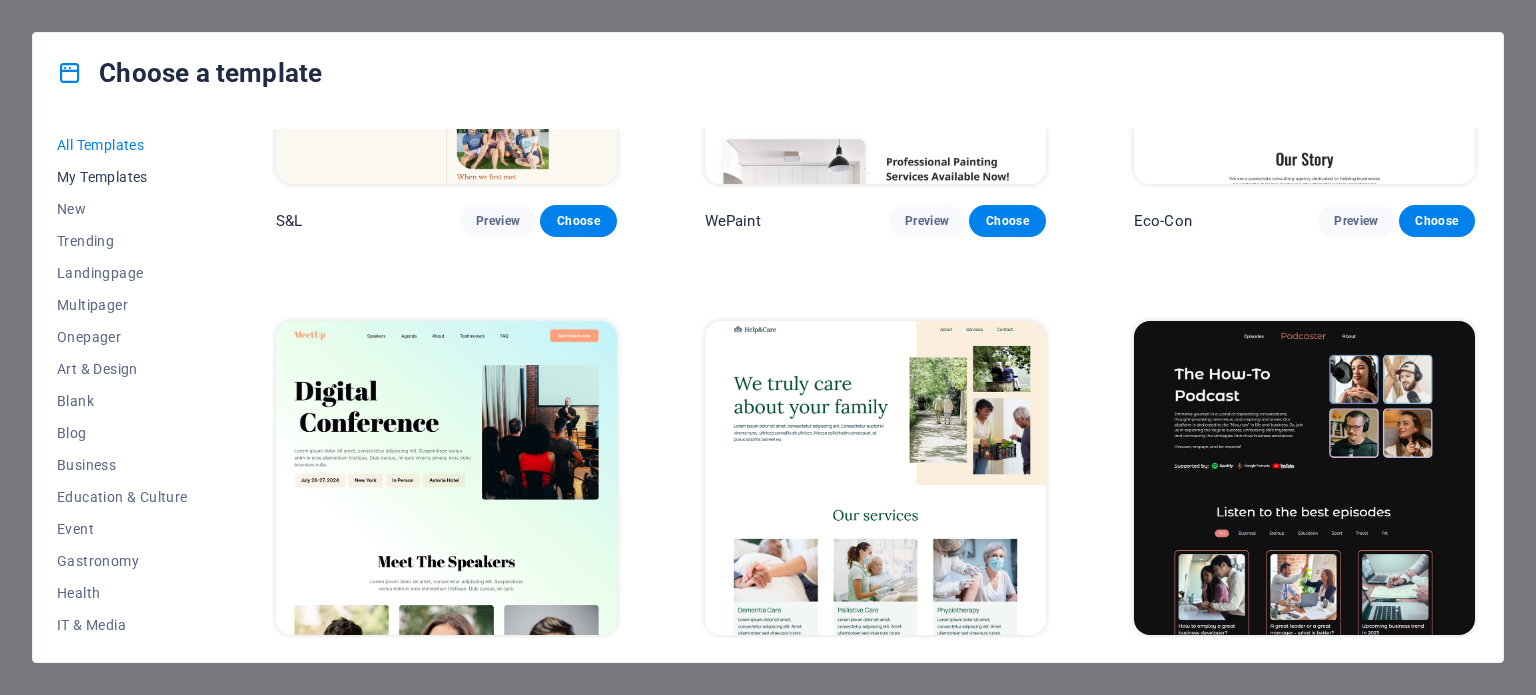 click on "My Templates" at bounding box center (122, 177) 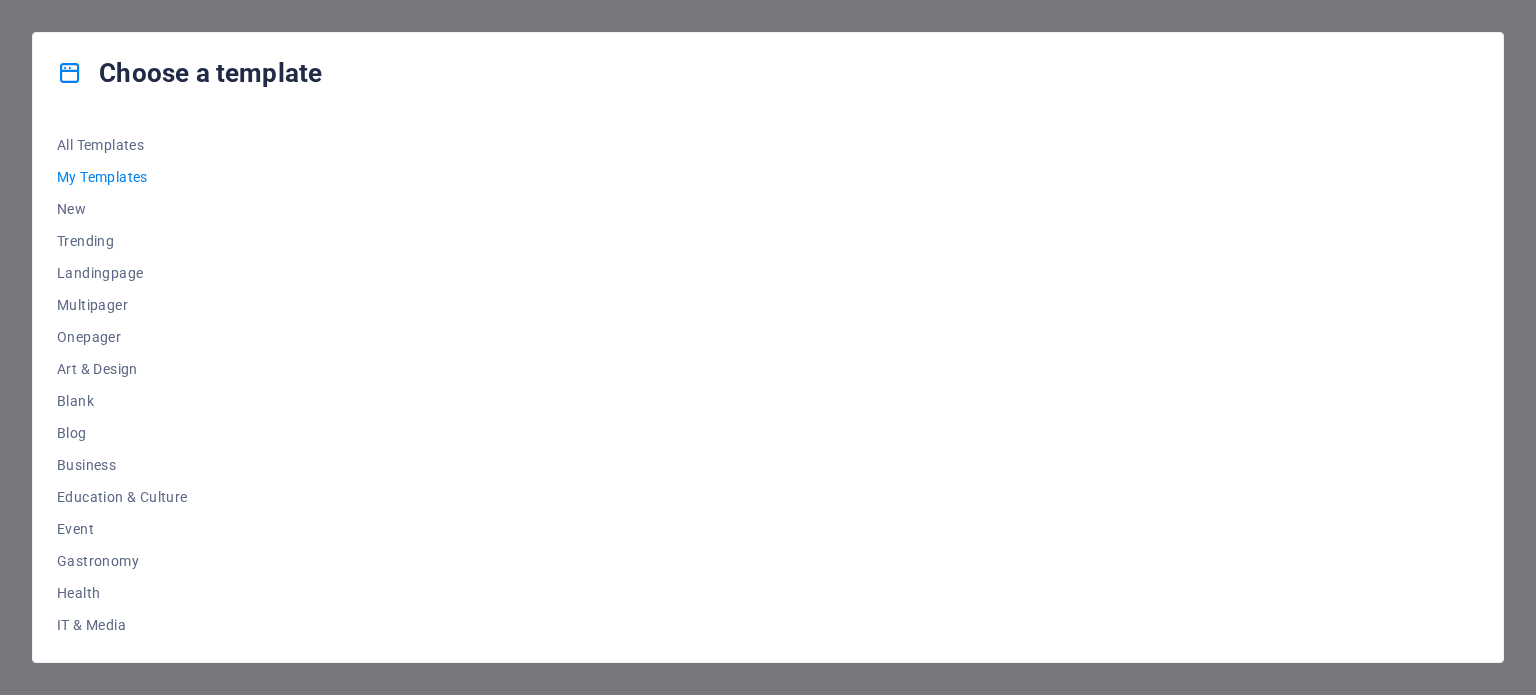 scroll, scrollTop: 0, scrollLeft: 0, axis: both 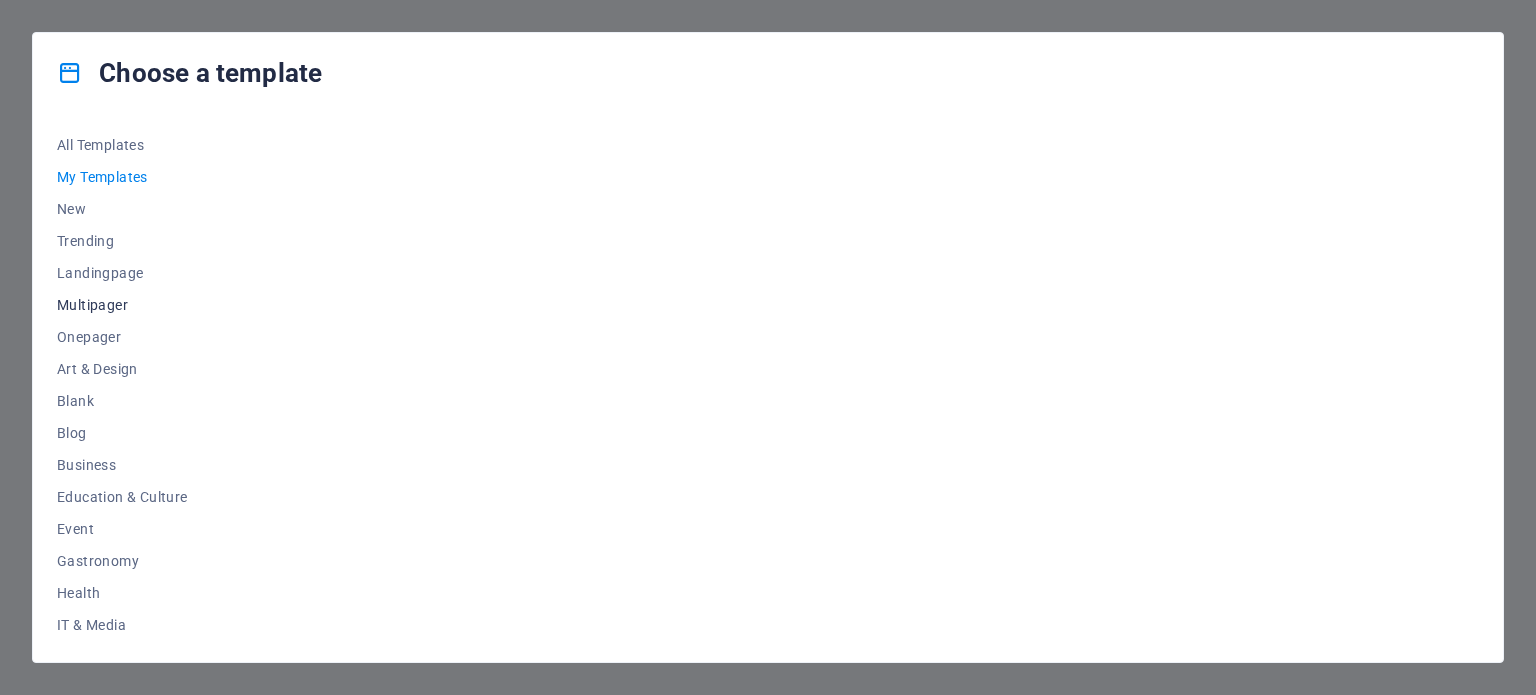 click on "Multipager" at bounding box center [122, 305] 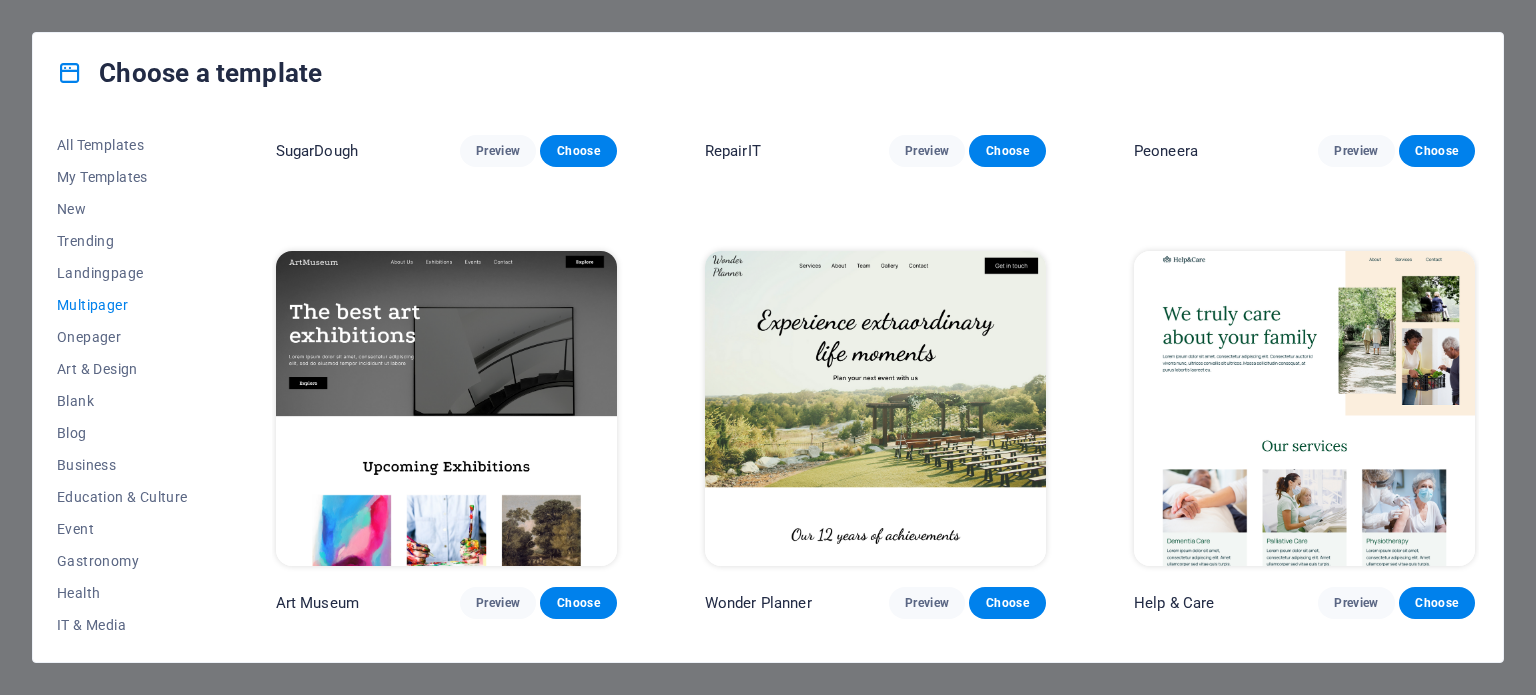 scroll, scrollTop: 0, scrollLeft: 0, axis: both 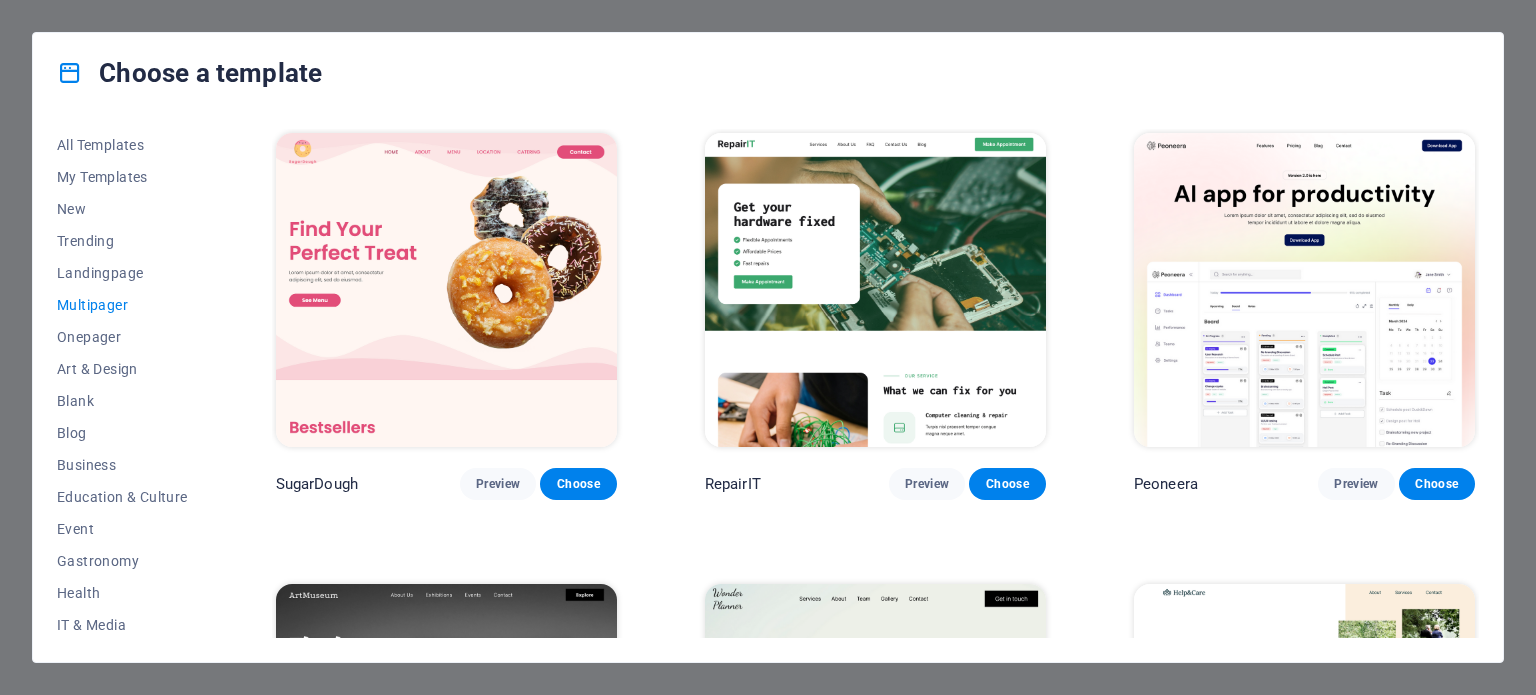click on "Choose a template All Templates My Templates New Trending Landingpage Multipager Onepager Art & Design Blank Blog Business Education & Culture Event Gastronomy Health IT & Media Legal & Finance Non-Profit Performance Portfolio Services Sports & Beauty Trades Travel Wireframe SugarDough Preview Choose RepairIT Preview Choose Peoneera Preview Choose Art Museum Preview Choose Wonder Planner Preview Choose Help & Care Preview Choose Academix Preview Choose BIG Barber Shop Preview Choose Health & Food Preview Choose The Beauty Temple Preview Choose WeTrain Preview Choose Delicioso Preview Choose Dream Garden Preview Choose LumeDeAqua Preview Choose Pets Care Preview Choose SafeSpace Preview Choose Midnight Rain Bar Preview Choose Estator Preview Choose Health Group Preview Choose MakeIt Agency Preview Choose WeSpa Preview Choose CoffeeScience Preview Choose CoachLife Preview Choose Cafe de Oceana Preview Choose Denteeth Preview Choose Le Hair Preview Choose TechUp Preview Choose Nolan-Bahler Preview Choose Fashion" at bounding box center (768, 347) 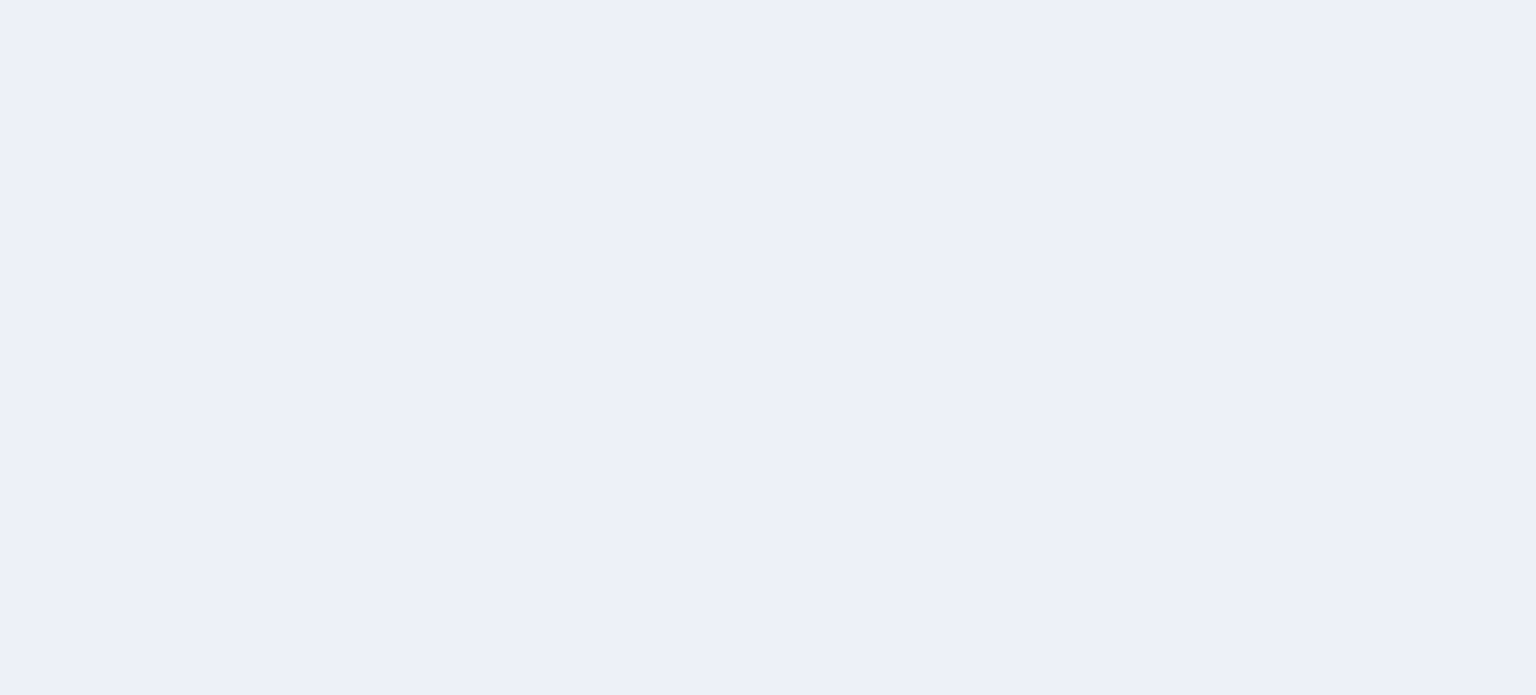 scroll, scrollTop: 0, scrollLeft: 0, axis: both 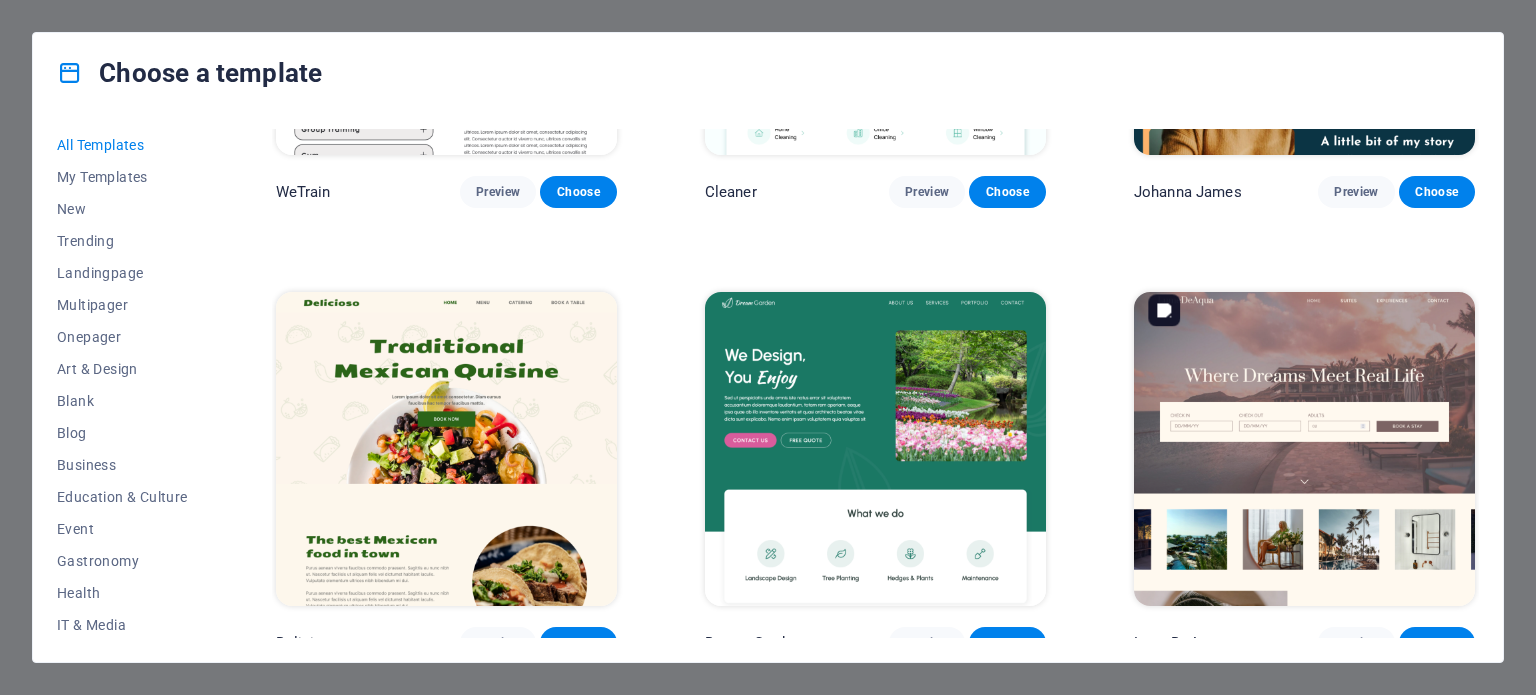 click at bounding box center (1304, 449) 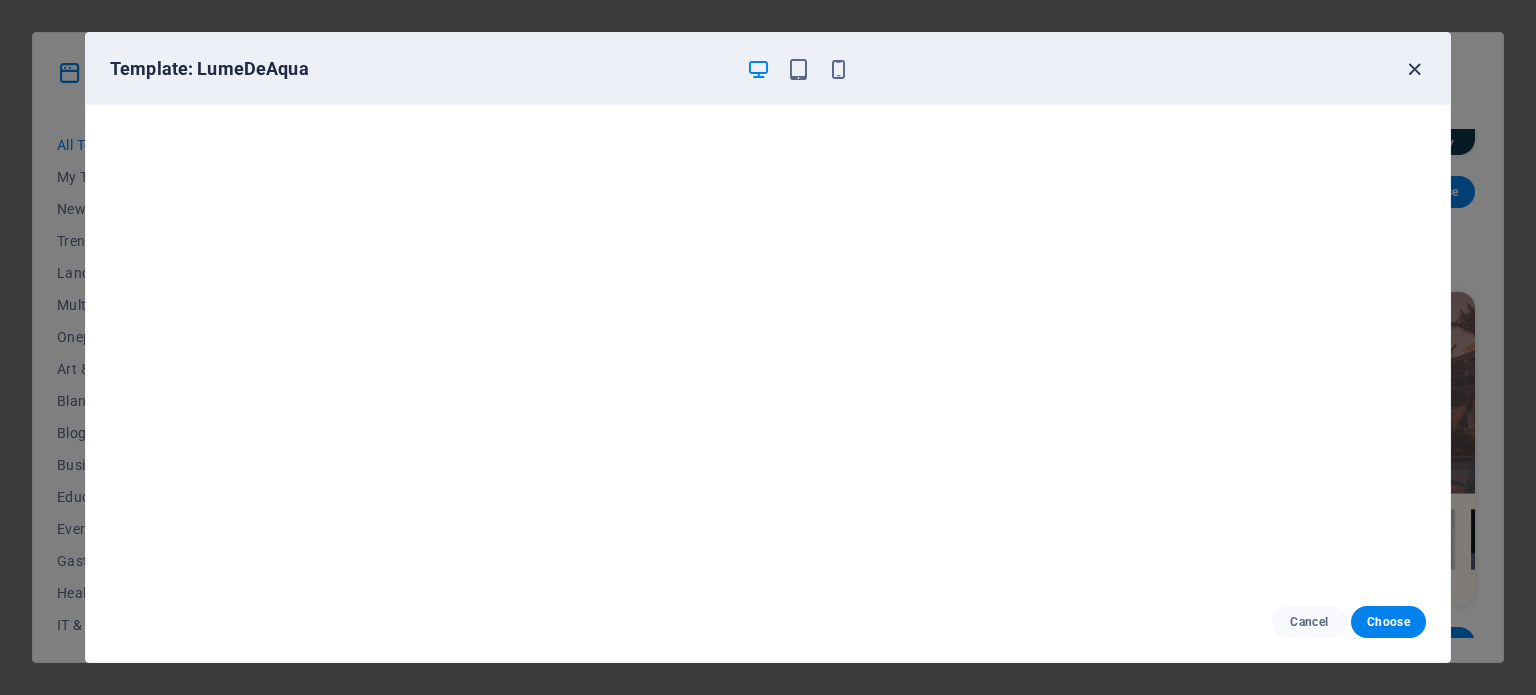 click at bounding box center (1414, 69) 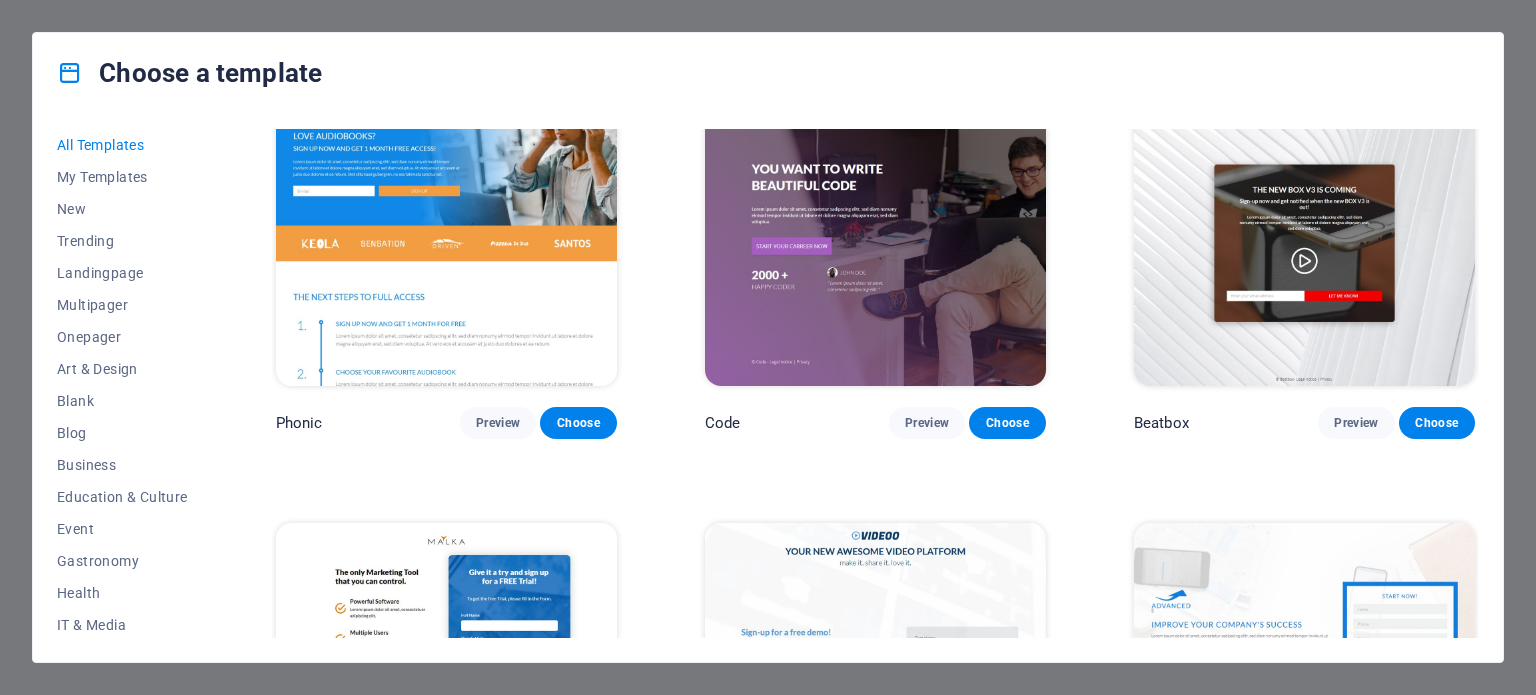 scroll, scrollTop: 21000, scrollLeft: 0, axis: vertical 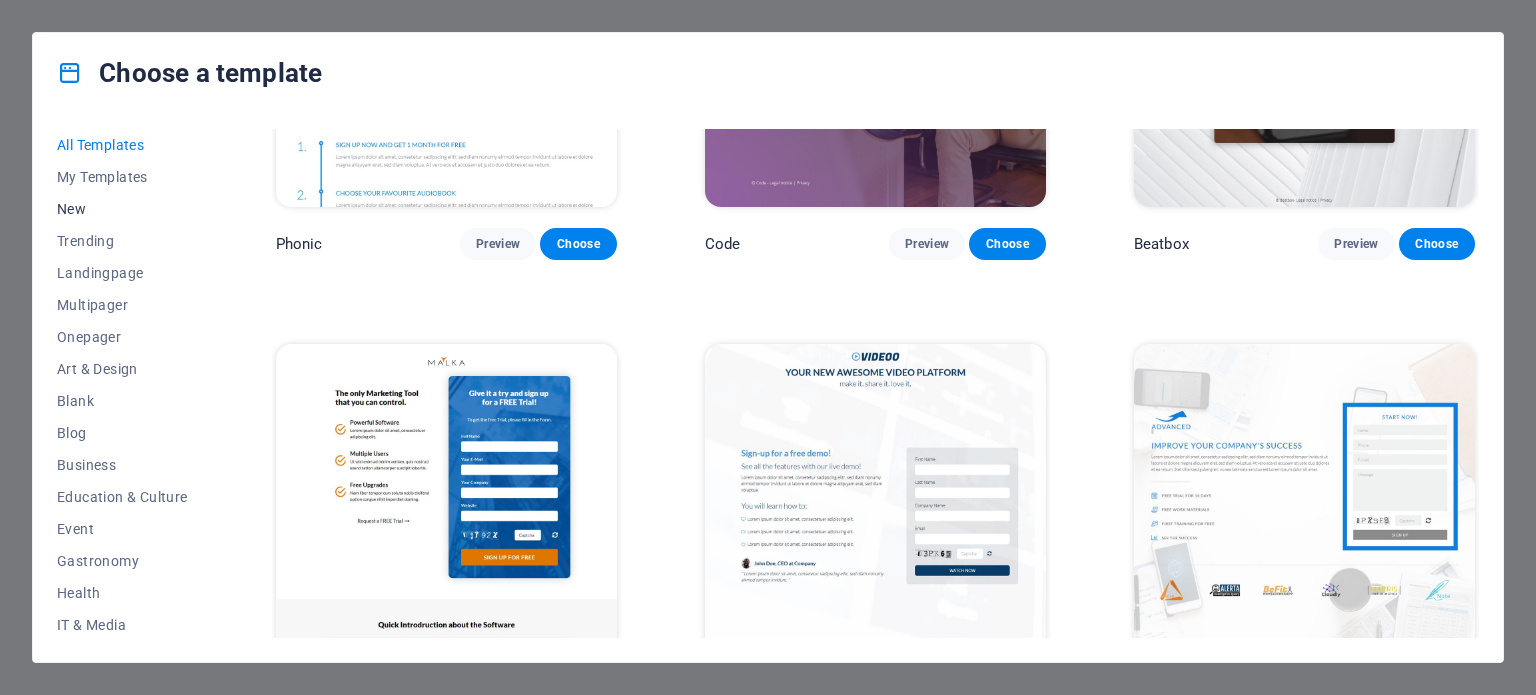 click on "New" at bounding box center (122, 209) 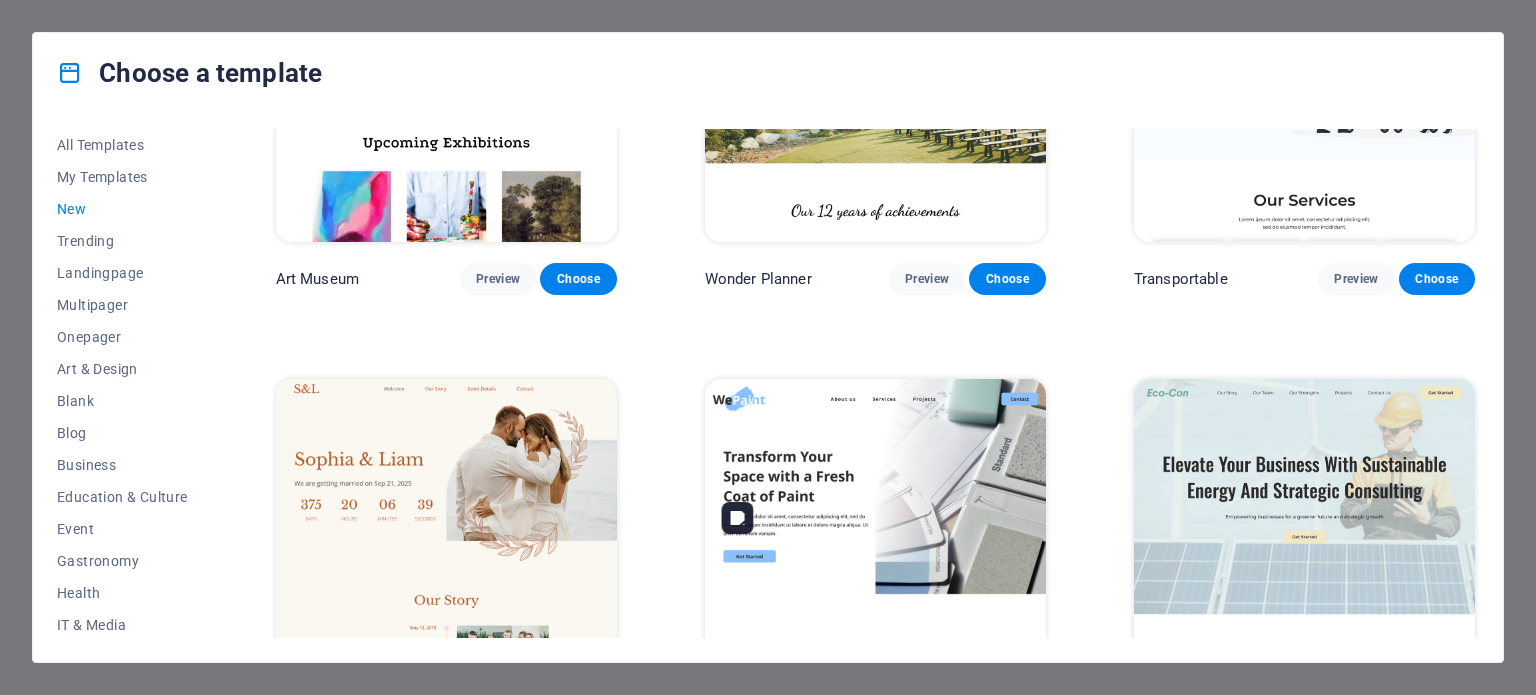 scroll, scrollTop: 0, scrollLeft: 0, axis: both 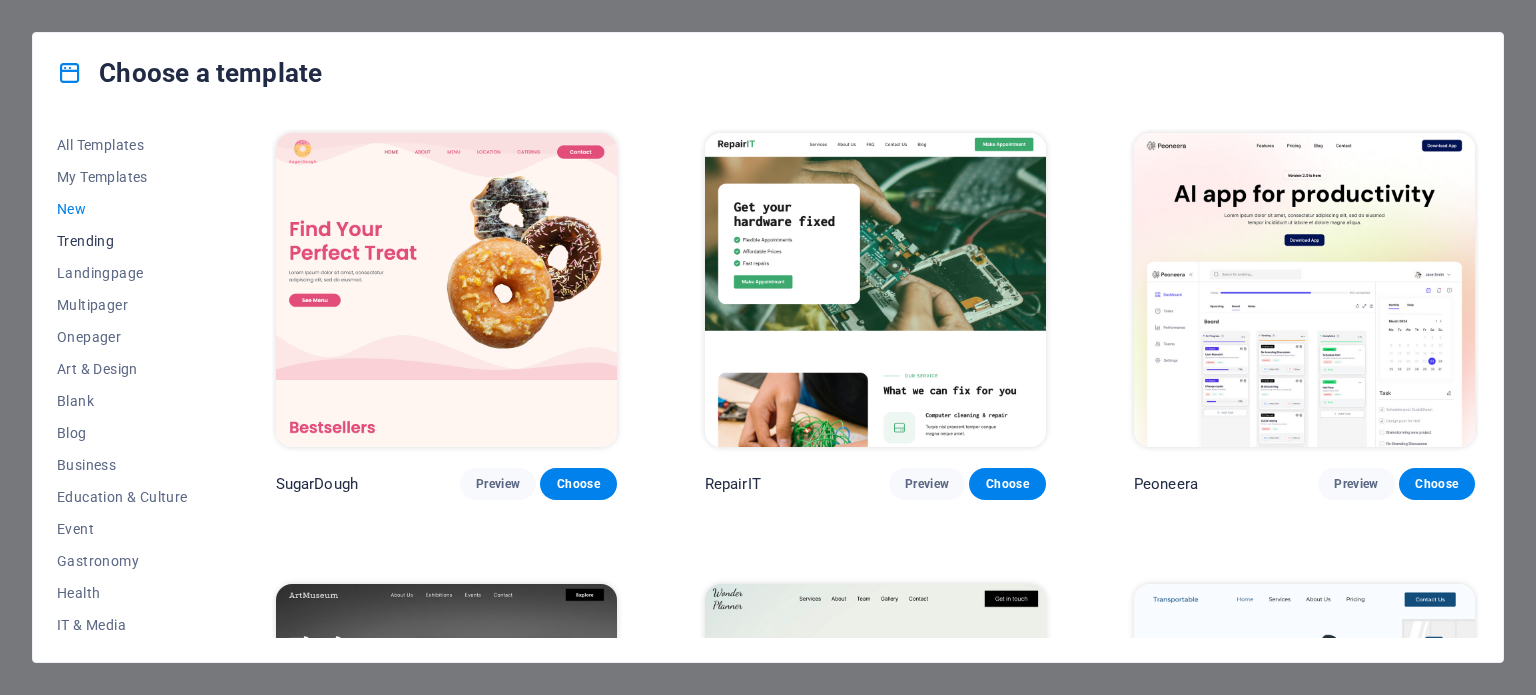 click on "Trending" at bounding box center (122, 241) 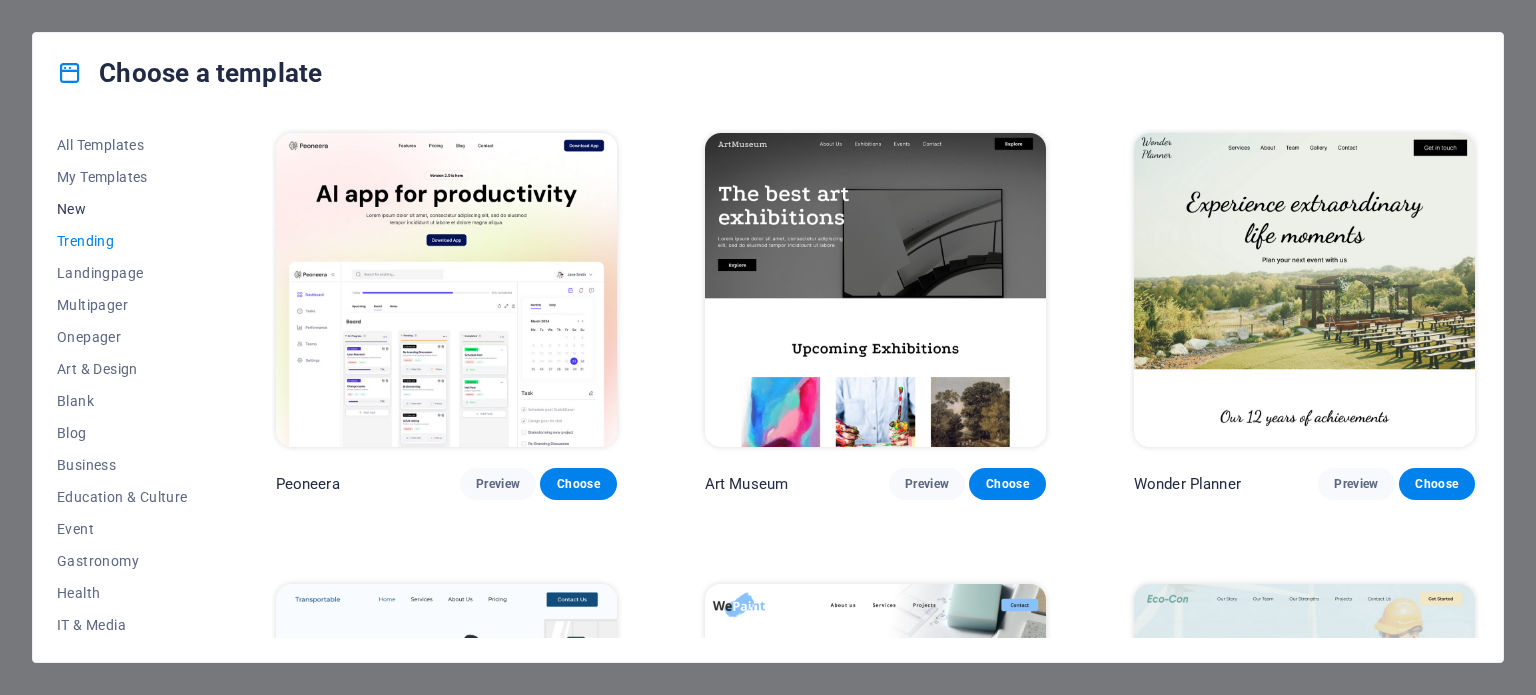 click on "New" at bounding box center [122, 209] 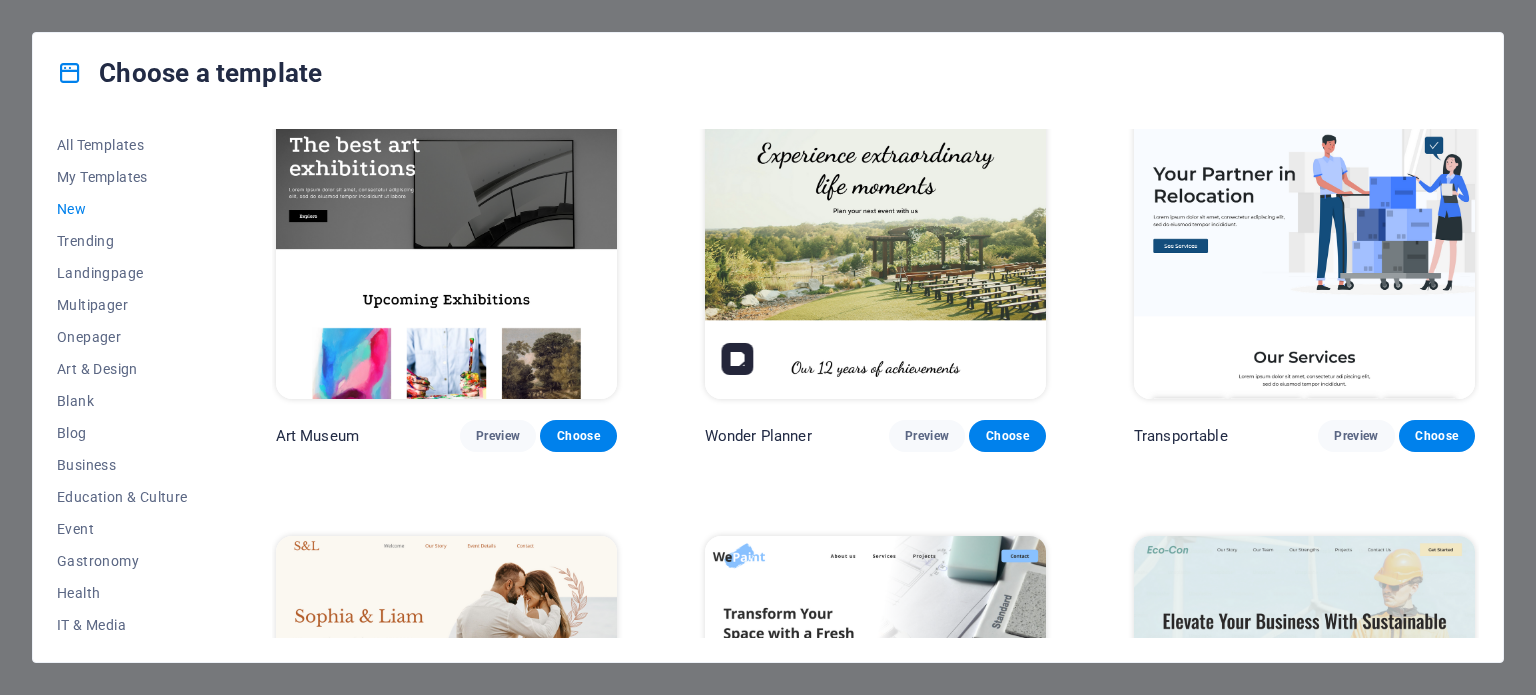 scroll, scrollTop: 1000, scrollLeft: 0, axis: vertical 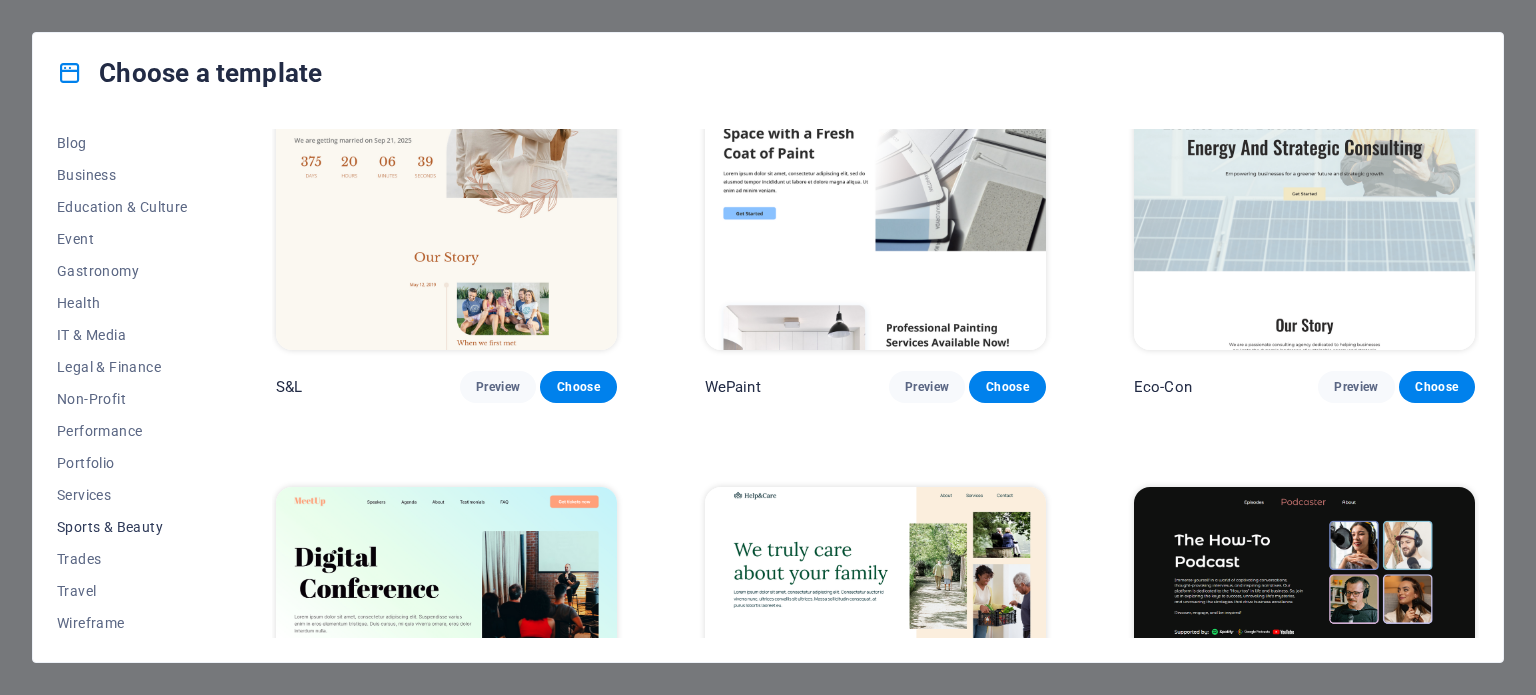 click on "Sports & Beauty" at bounding box center (122, 527) 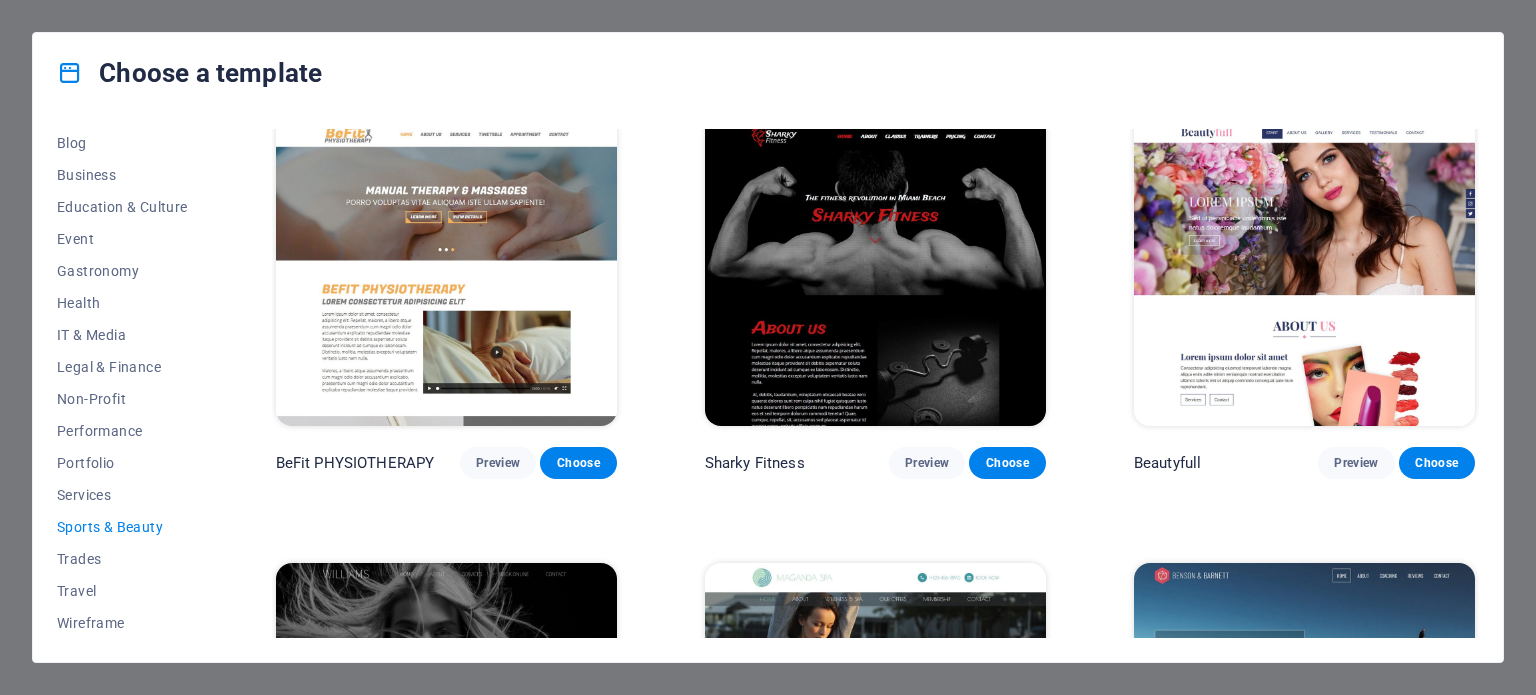 scroll, scrollTop: 1657, scrollLeft: 0, axis: vertical 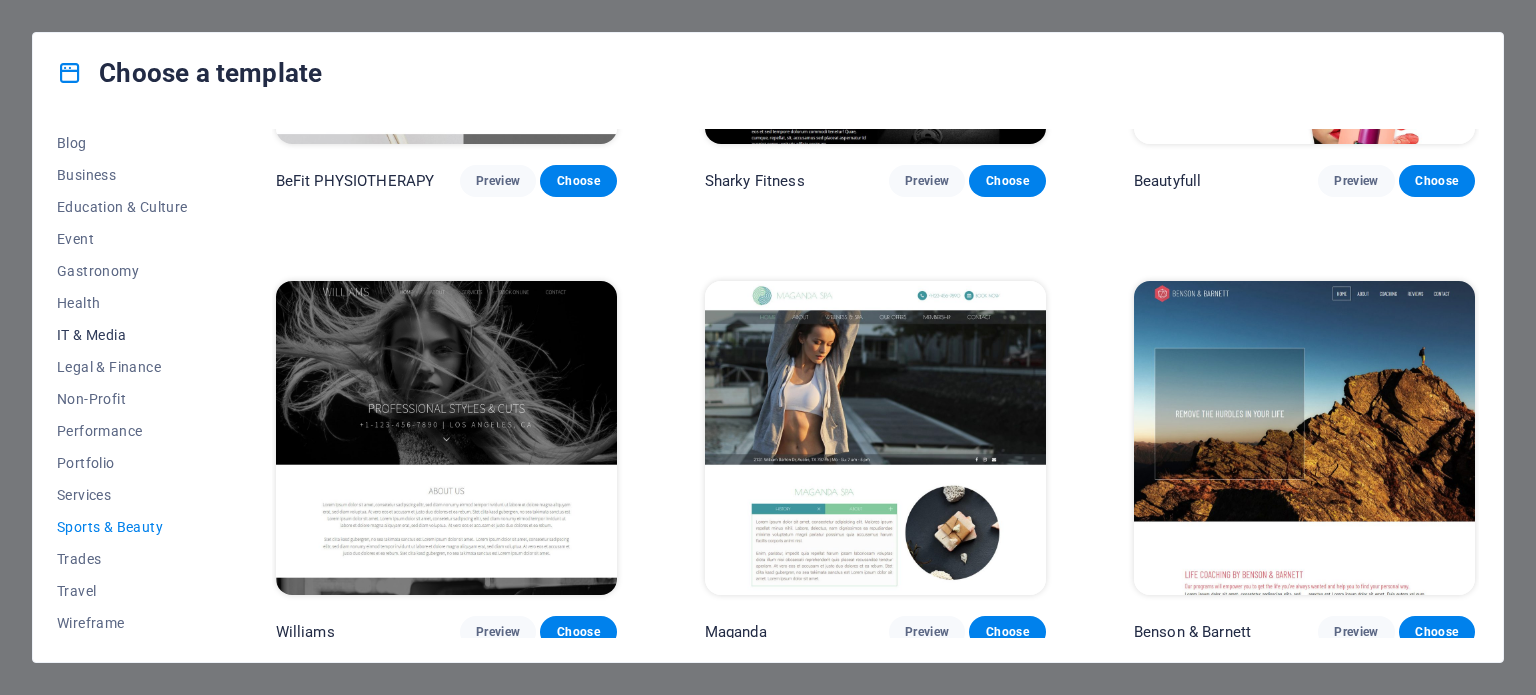 click on "IT & Media" at bounding box center [122, 335] 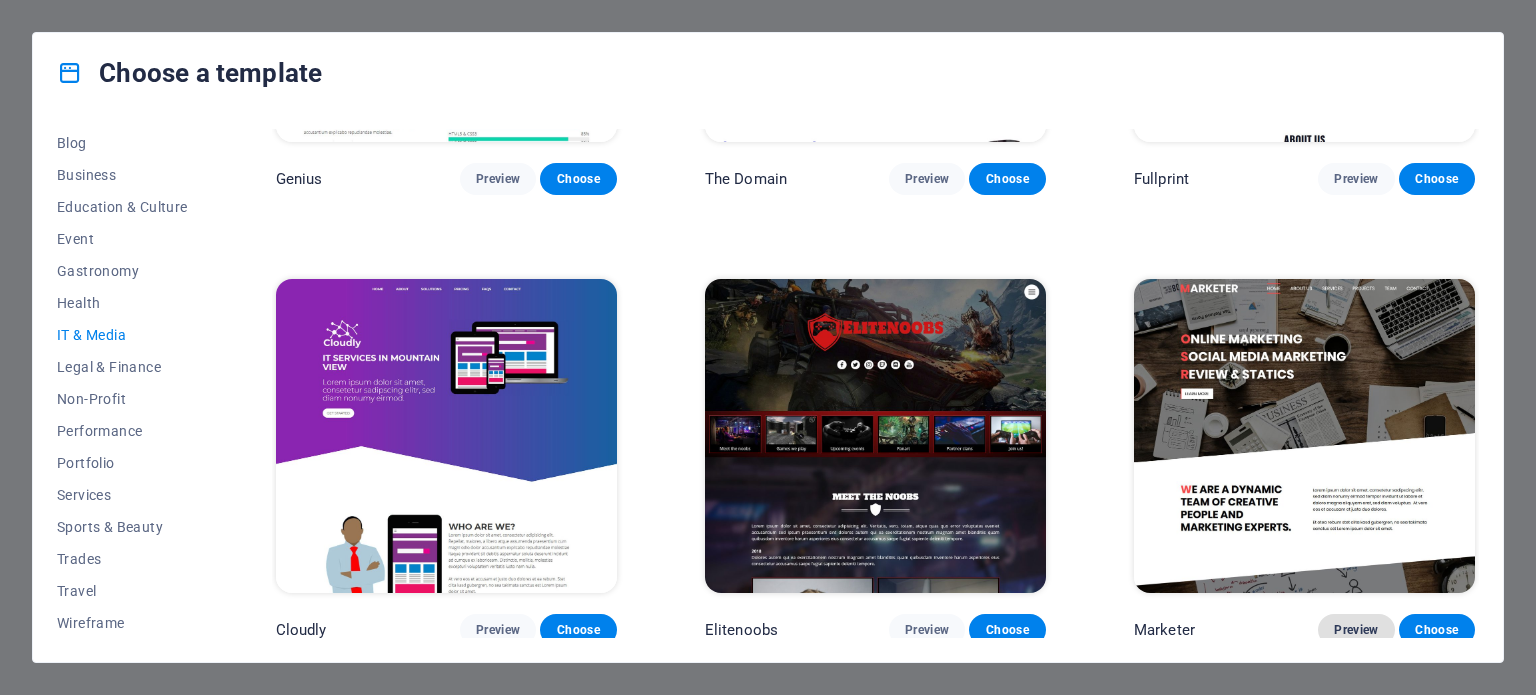 click on "Preview" at bounding box center (1356, 630) 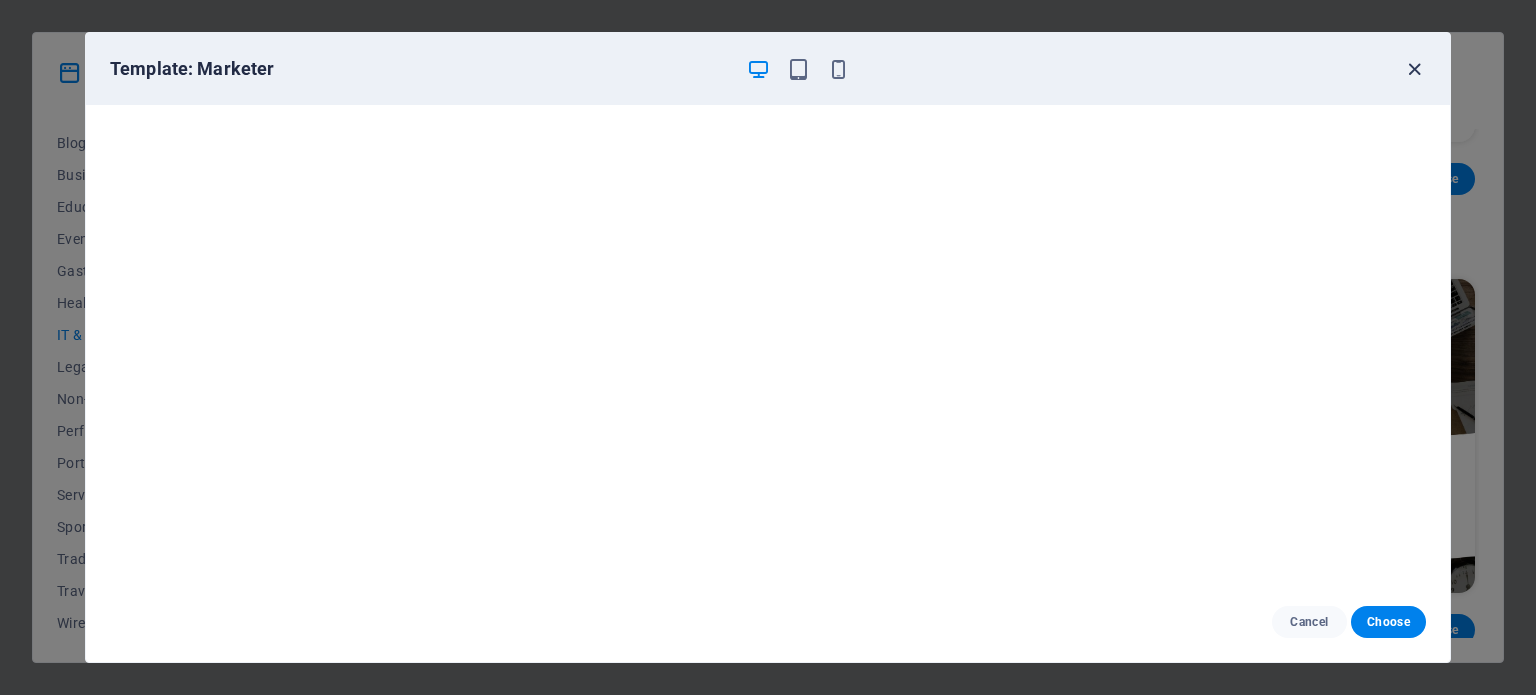 click at bounding box center (1414, 69) 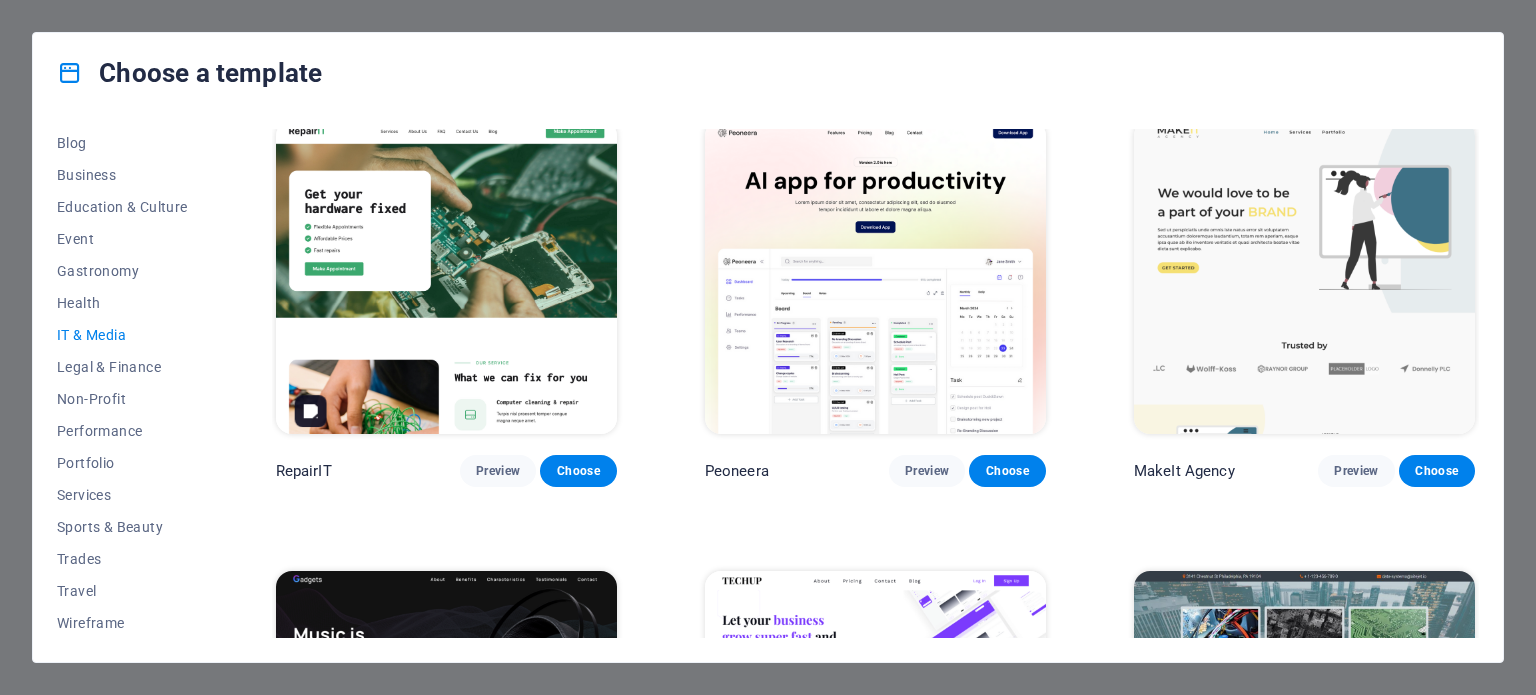scroll, scrollTop: 0, scrollLeft: 0, axis: both 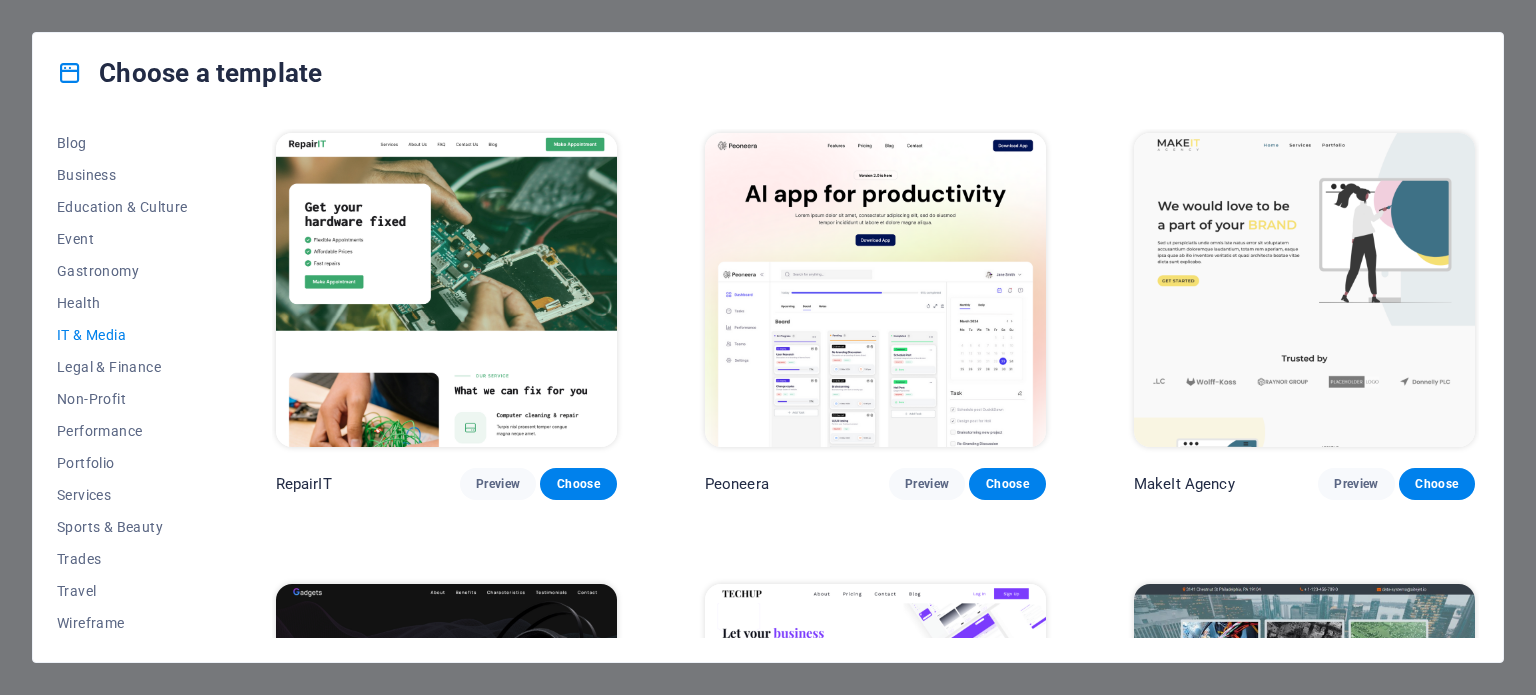 click on "IT & Media" at bounding box center (122, 335) 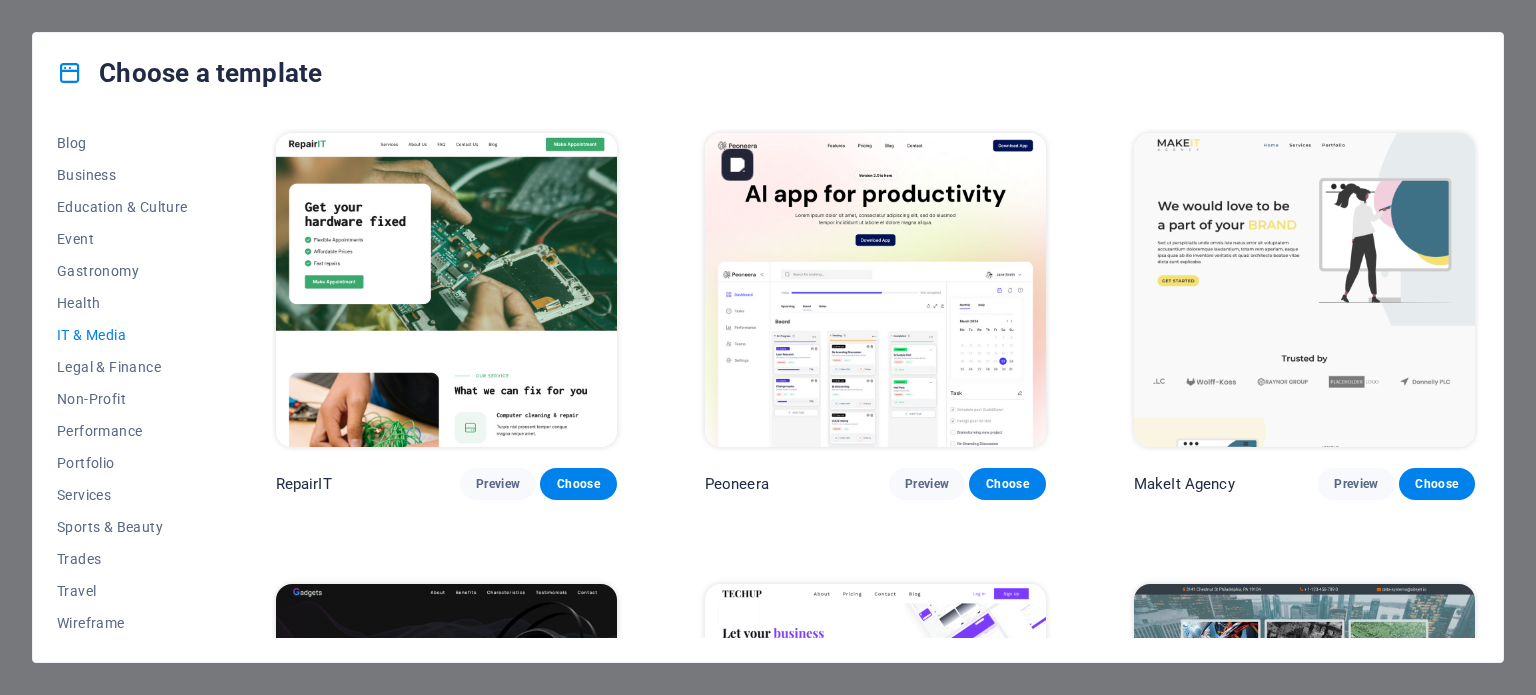 click at bounding box center (875, 290) 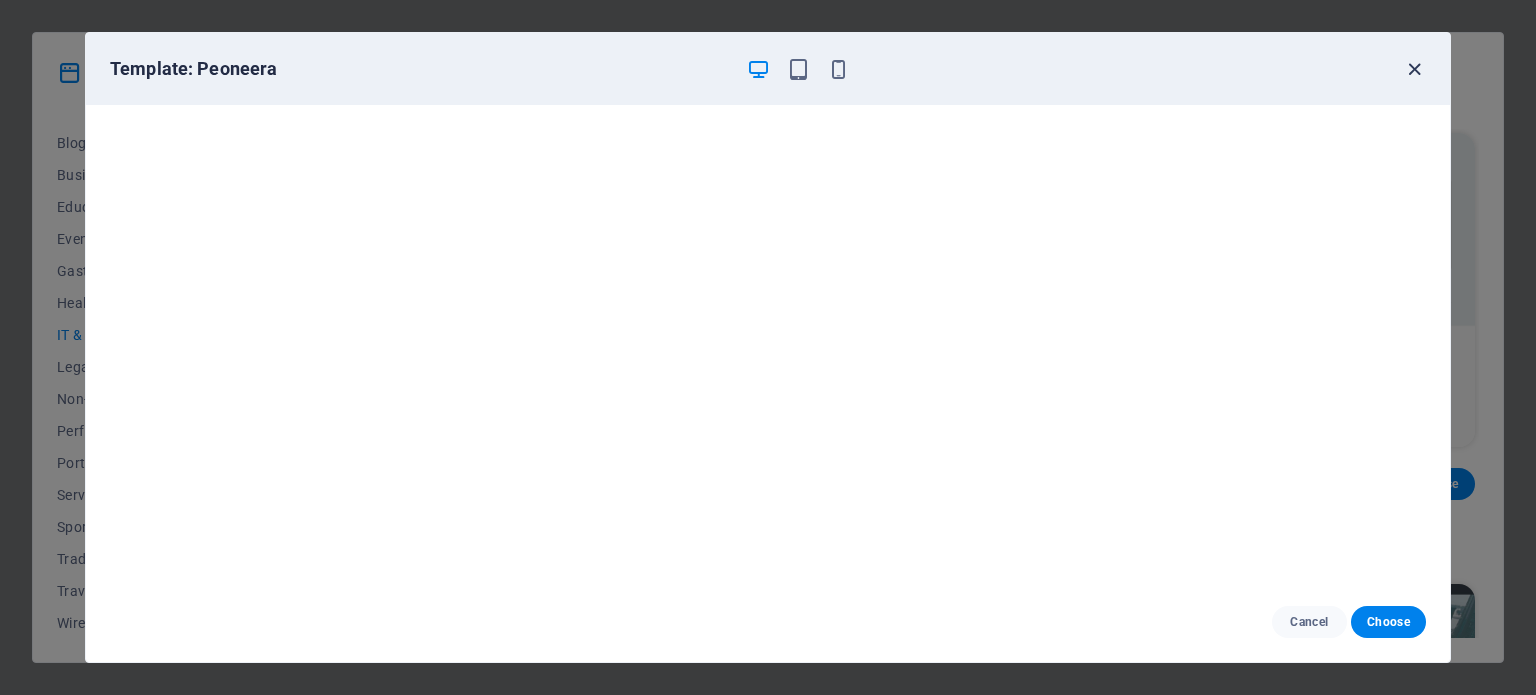 click at bounding box center [1414, 69] 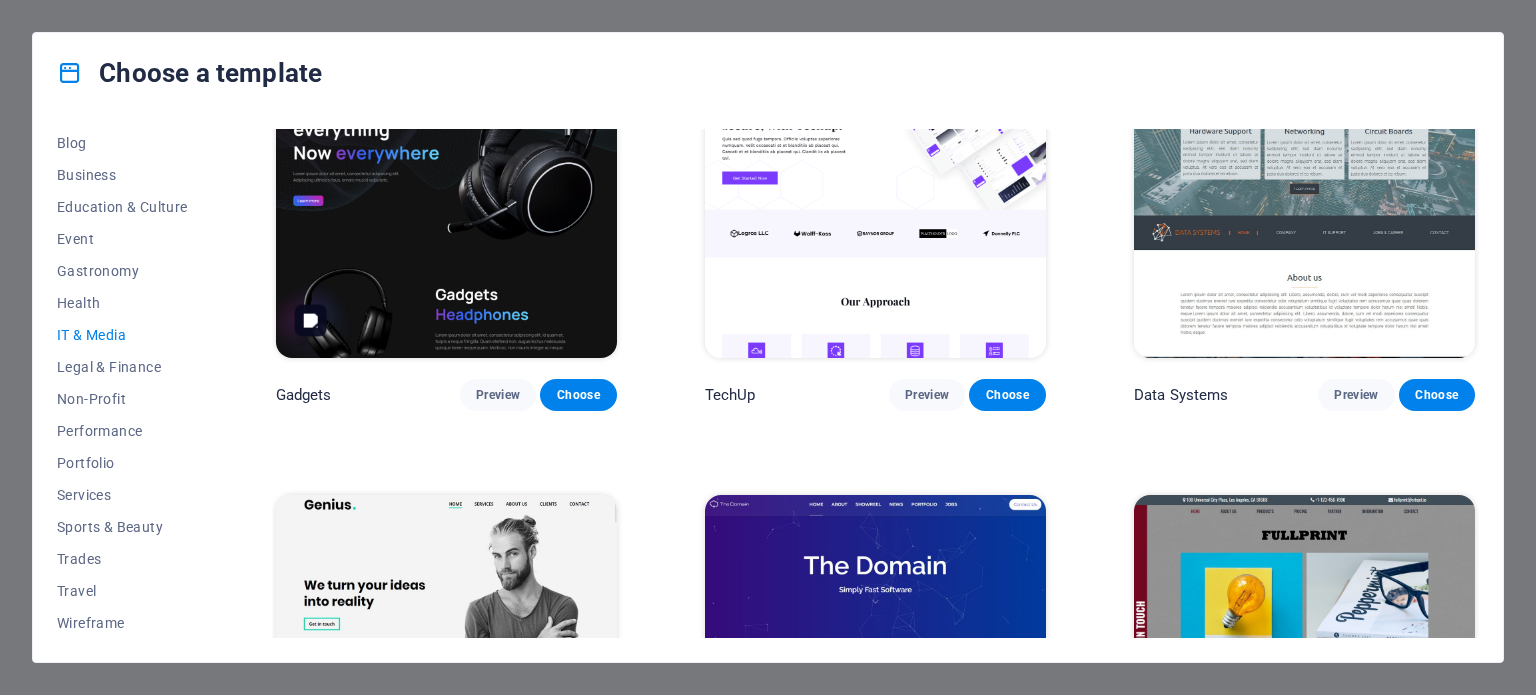 scroll, scrollTop: 0, scrollLeft: 0, axis: both 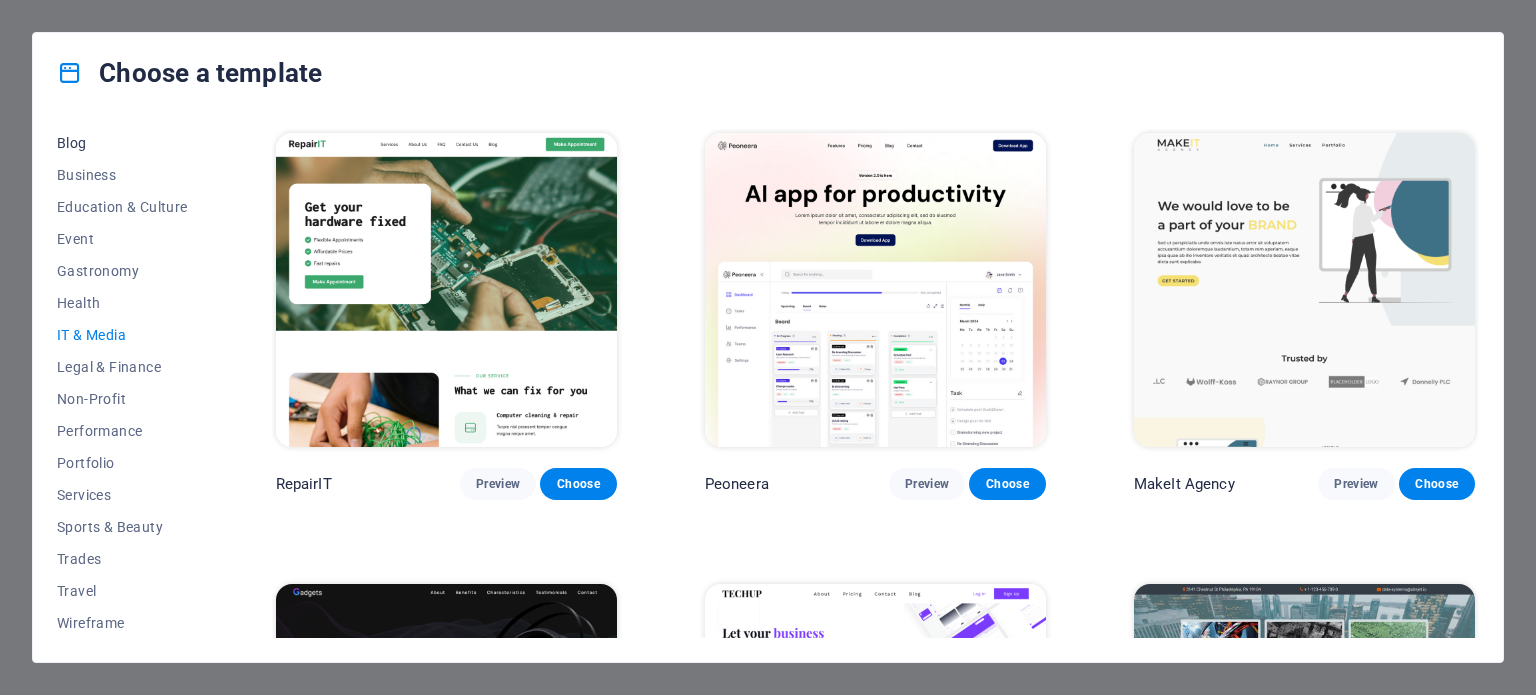 click on "Blog" at bounding box center [122, 143] 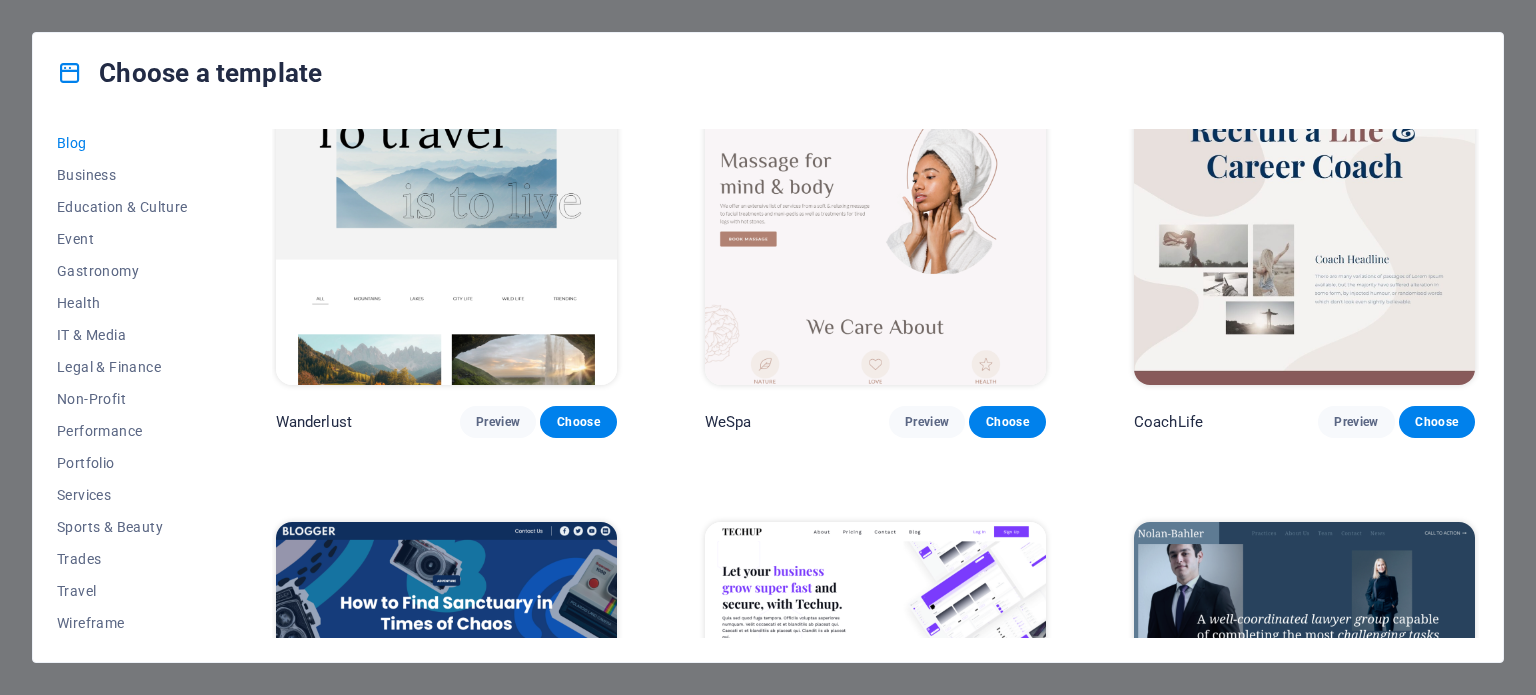scroll, scrollTop: 1666, scrollLeft: 0, axis: vertical 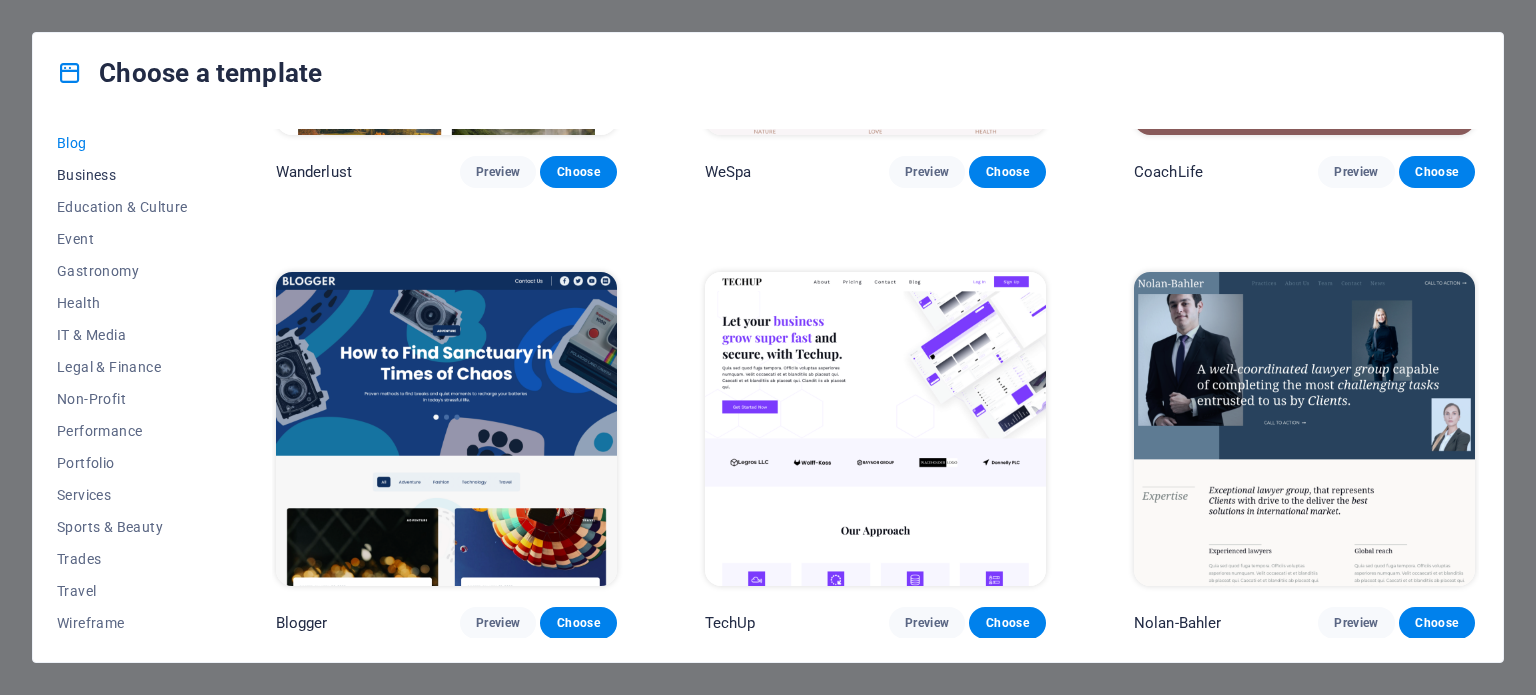 click on "Business" at bounding box center [122, 175] 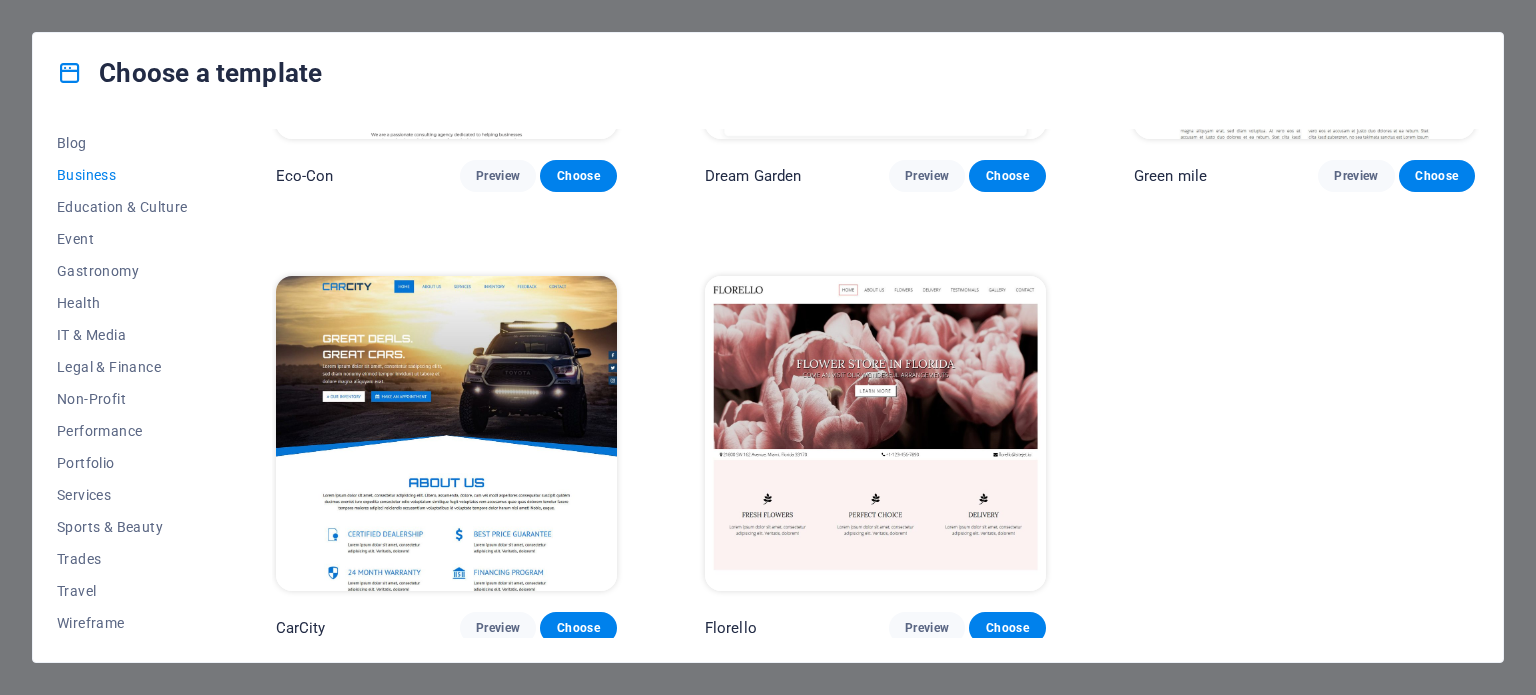 scroll, scrollTop: 0, scrollLeft: 0, axis: both 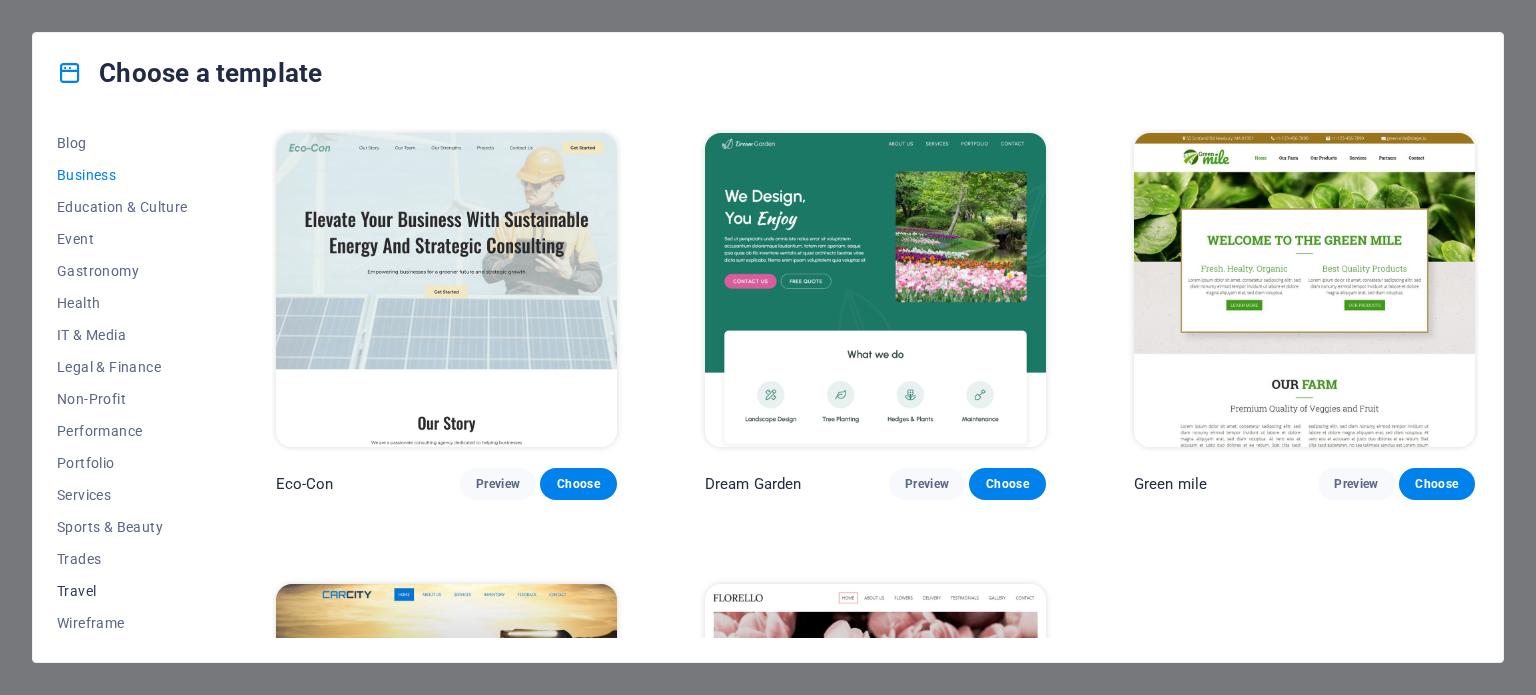 click on "Travel" at bounding box center (122, 591) 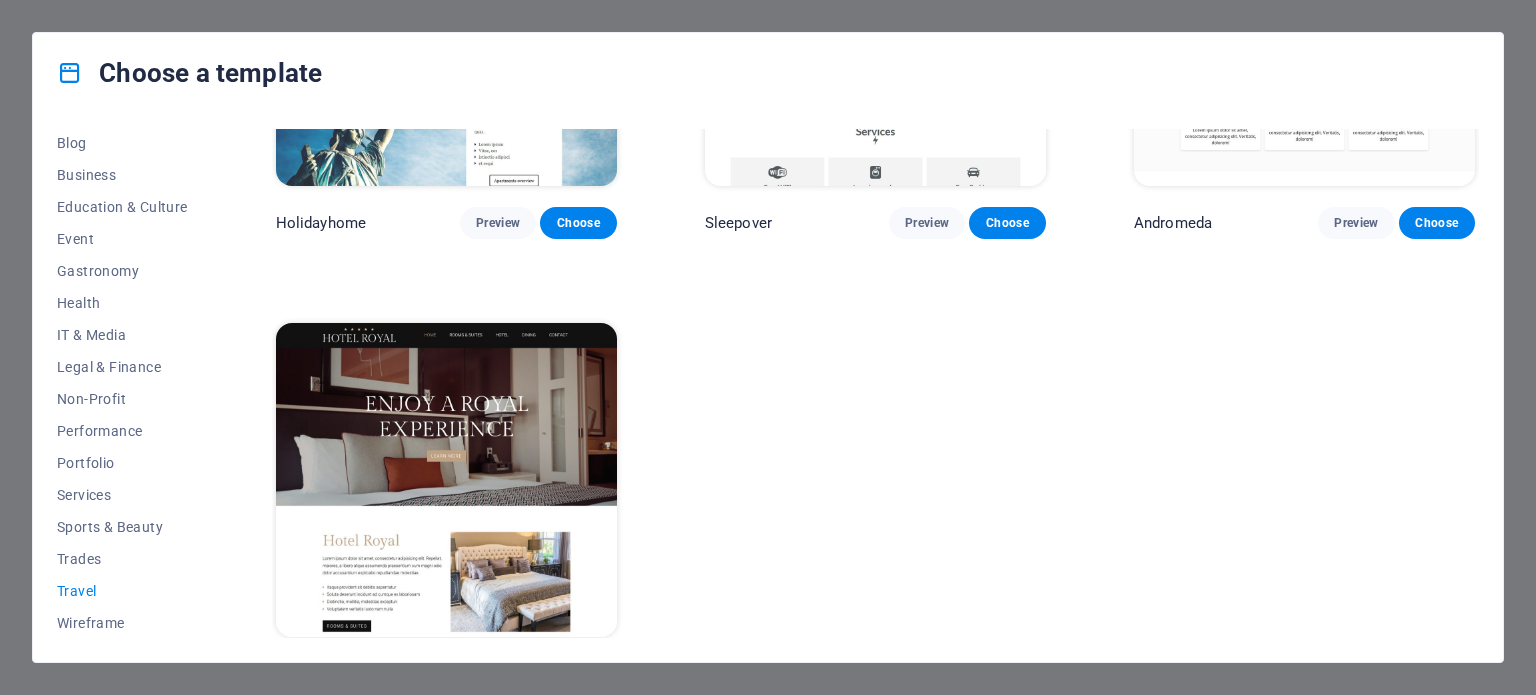 scroll, scrollTop: 758, scrollLeft: 0, axis: vertical 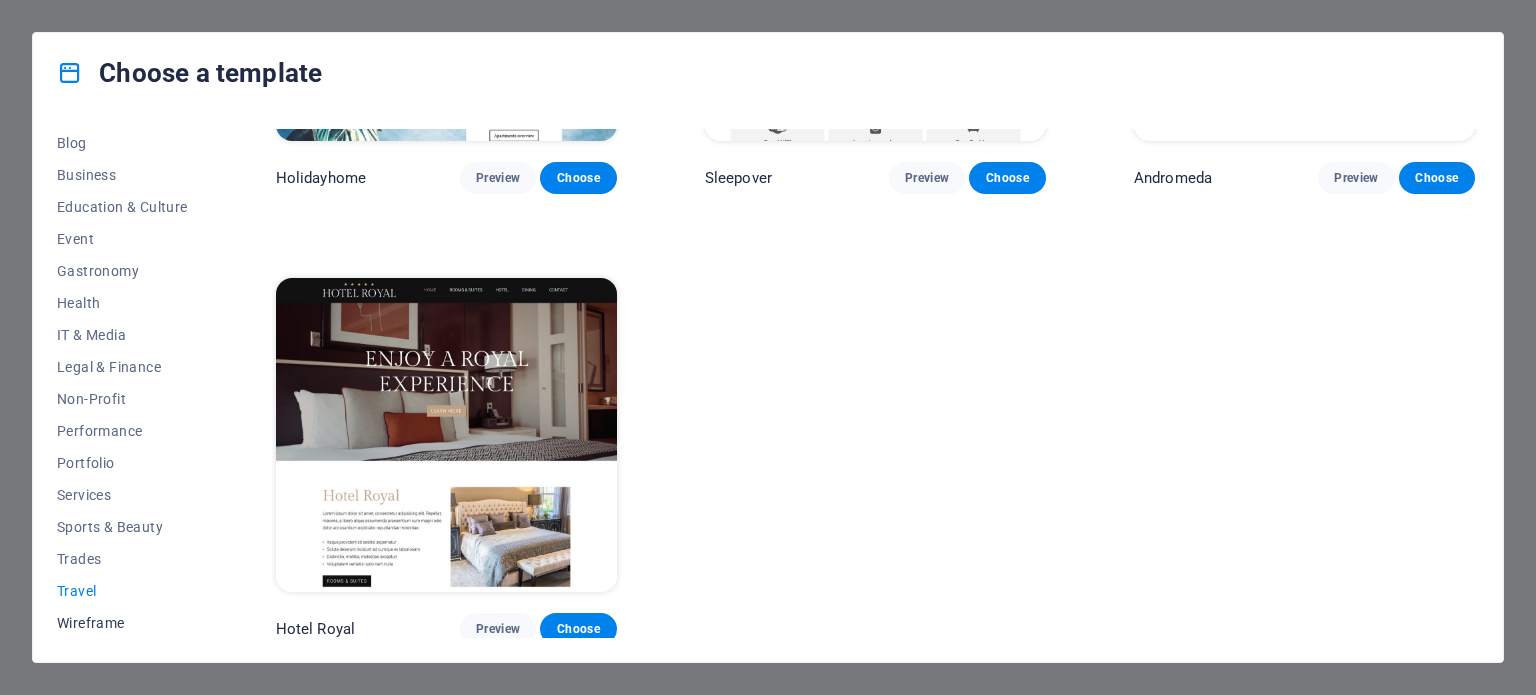 click on "Wireframe" at bounding box center [122, 623] 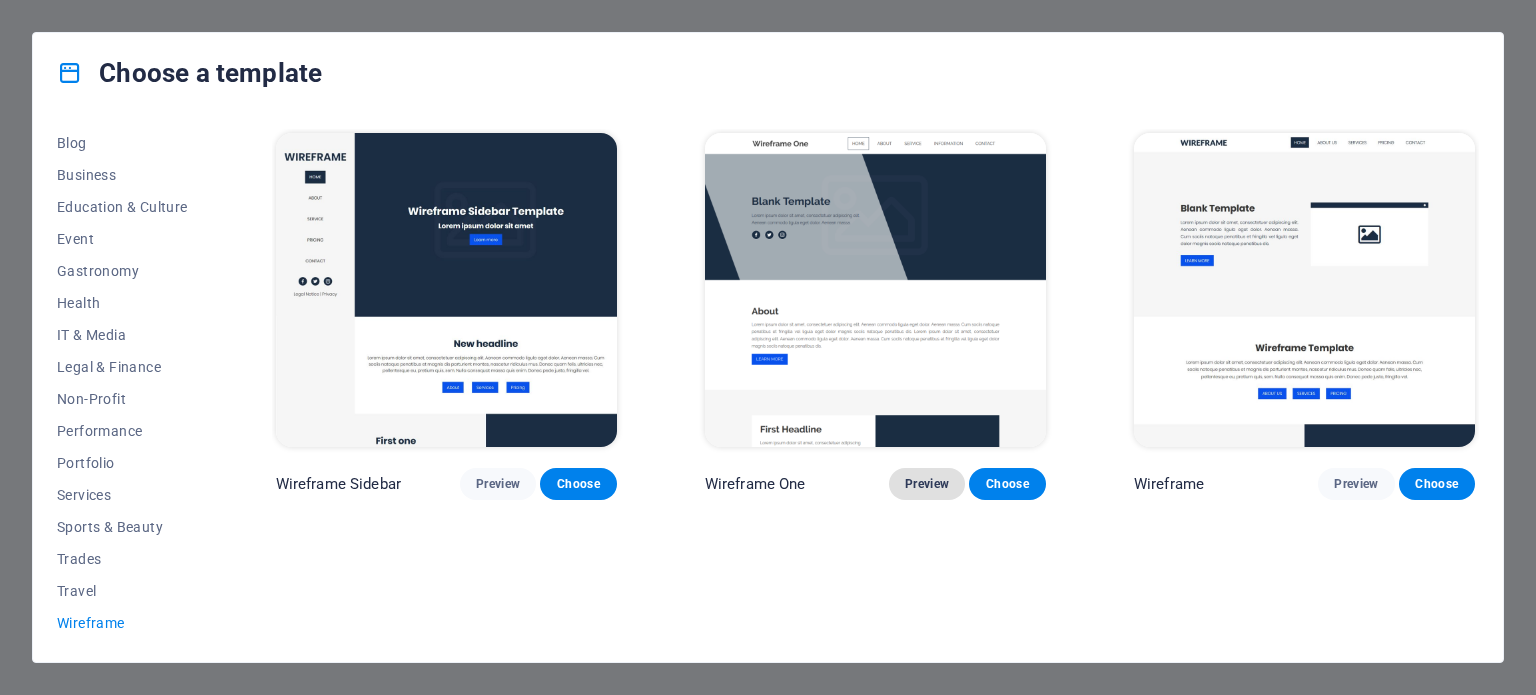 click on "Preview" at bounding box center [927, 484] 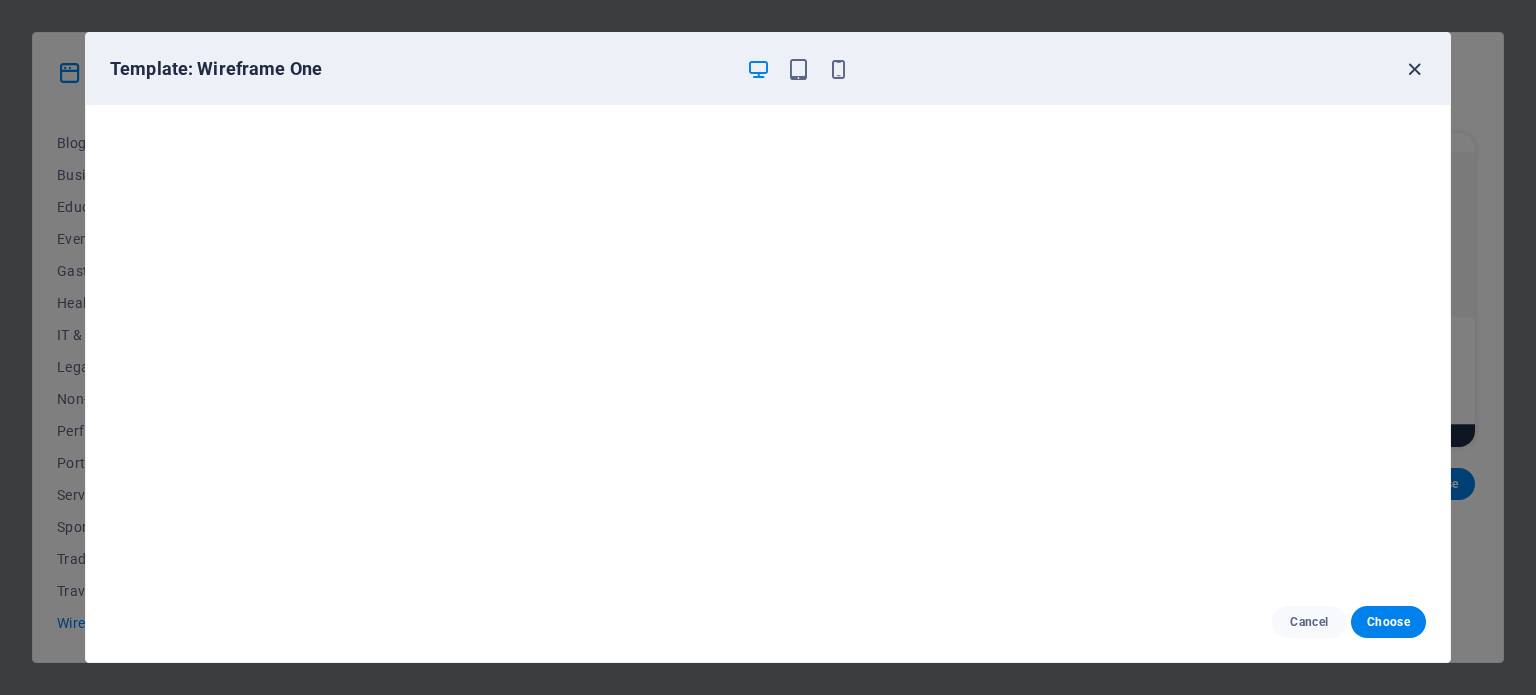 click at bounding box center [1414, 69] 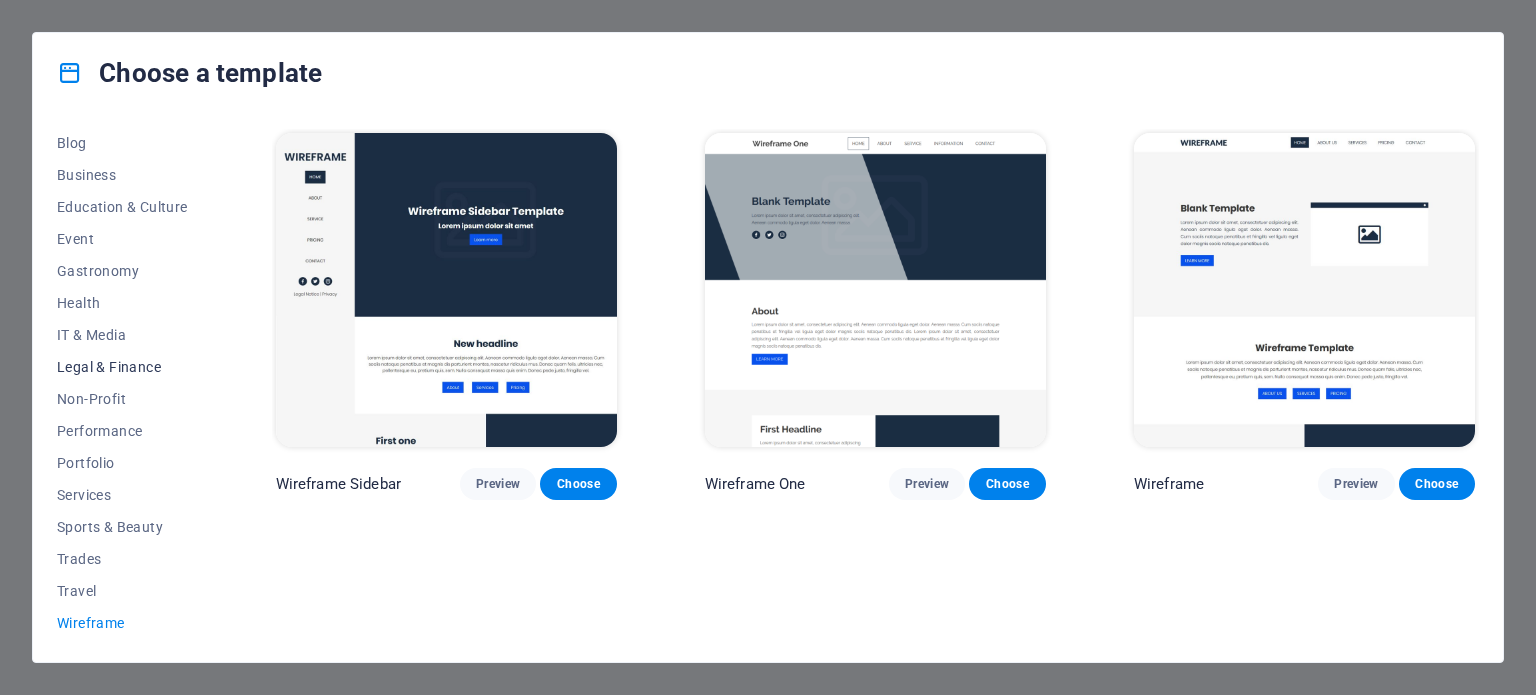 click on "Legal & Finance" at bounding box center (122, 367) 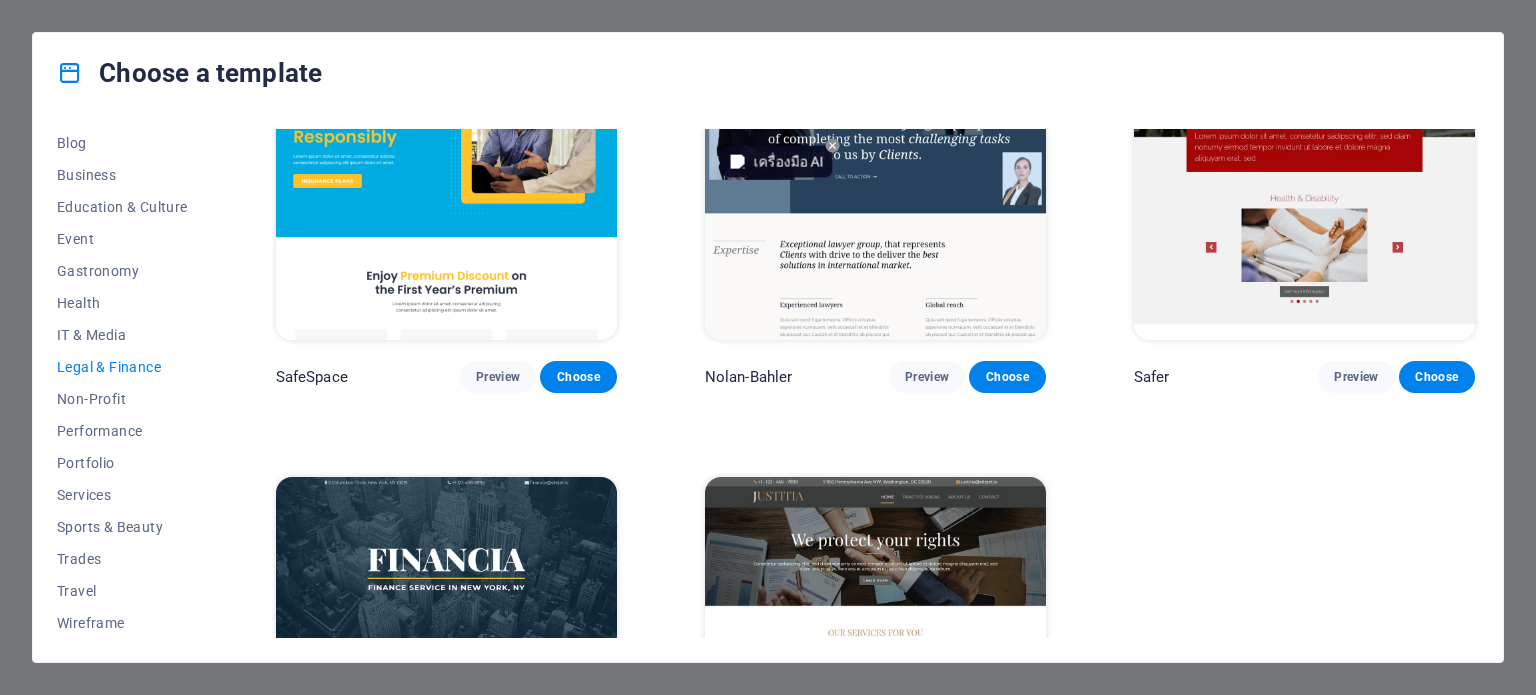 scroll, scrollTop: 308, scrollLeft: 0, axis: vertical 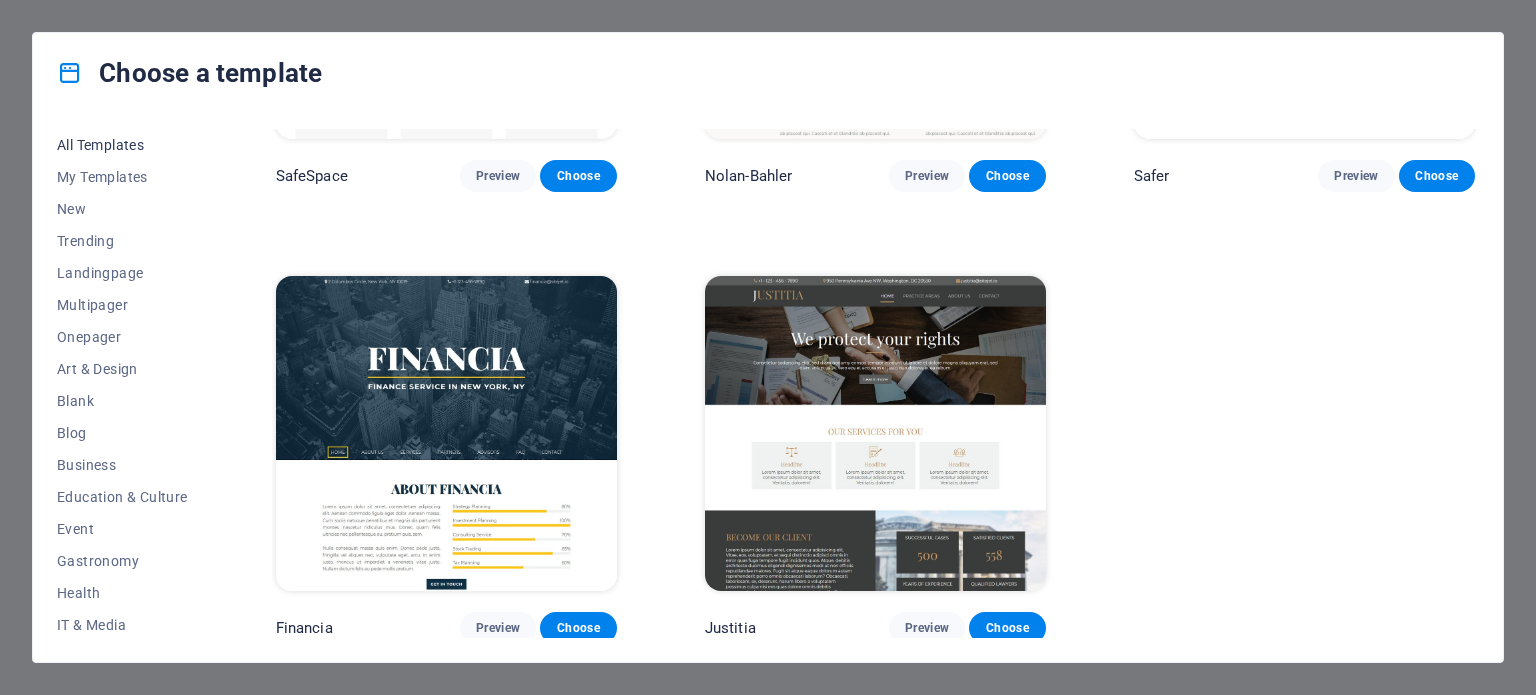 click on "All Templates" at bounding box center (122, 145) 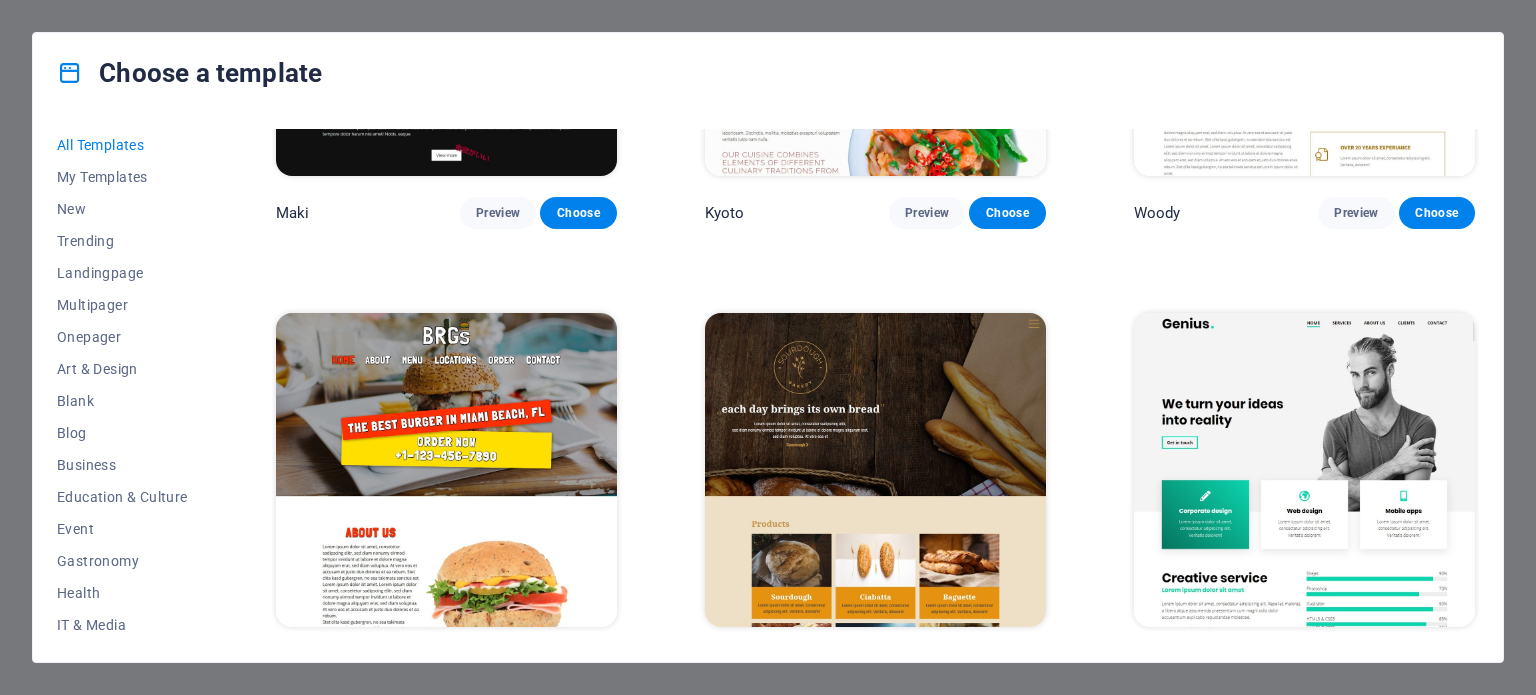 scroll, scrollTop: 10666, scrollLeft: 0, axis: vertical 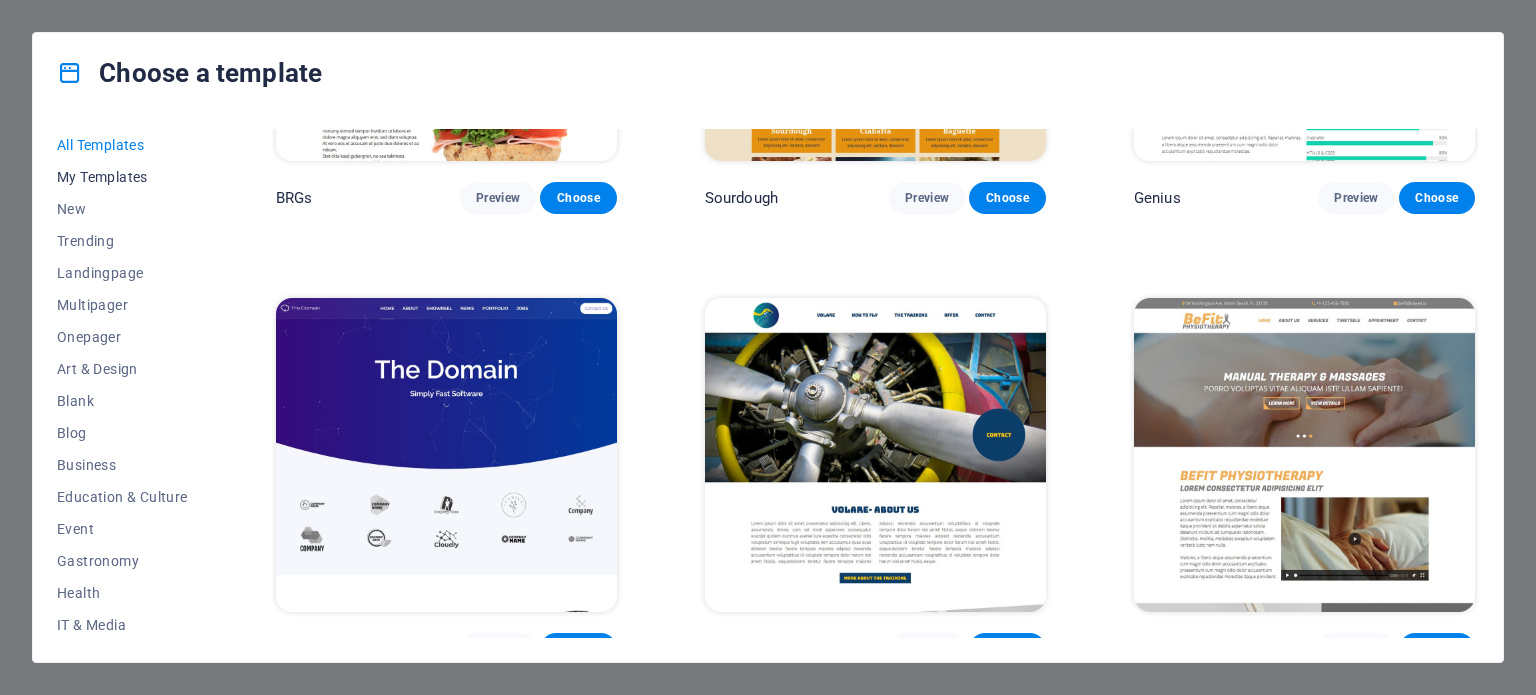 click on "My Templates" at bounding box center [122, 177] 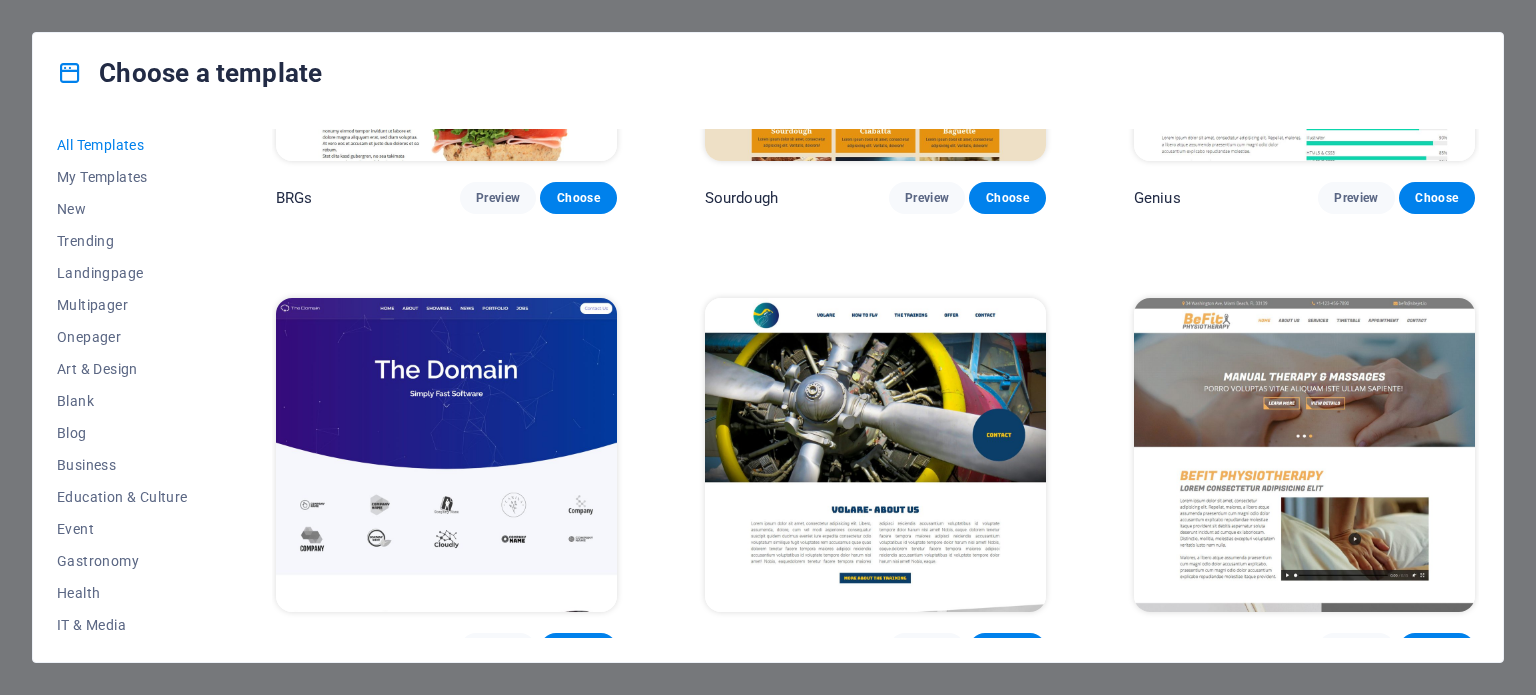 scroll, scrollTop: 0, scrollLeft: 0, axis: both 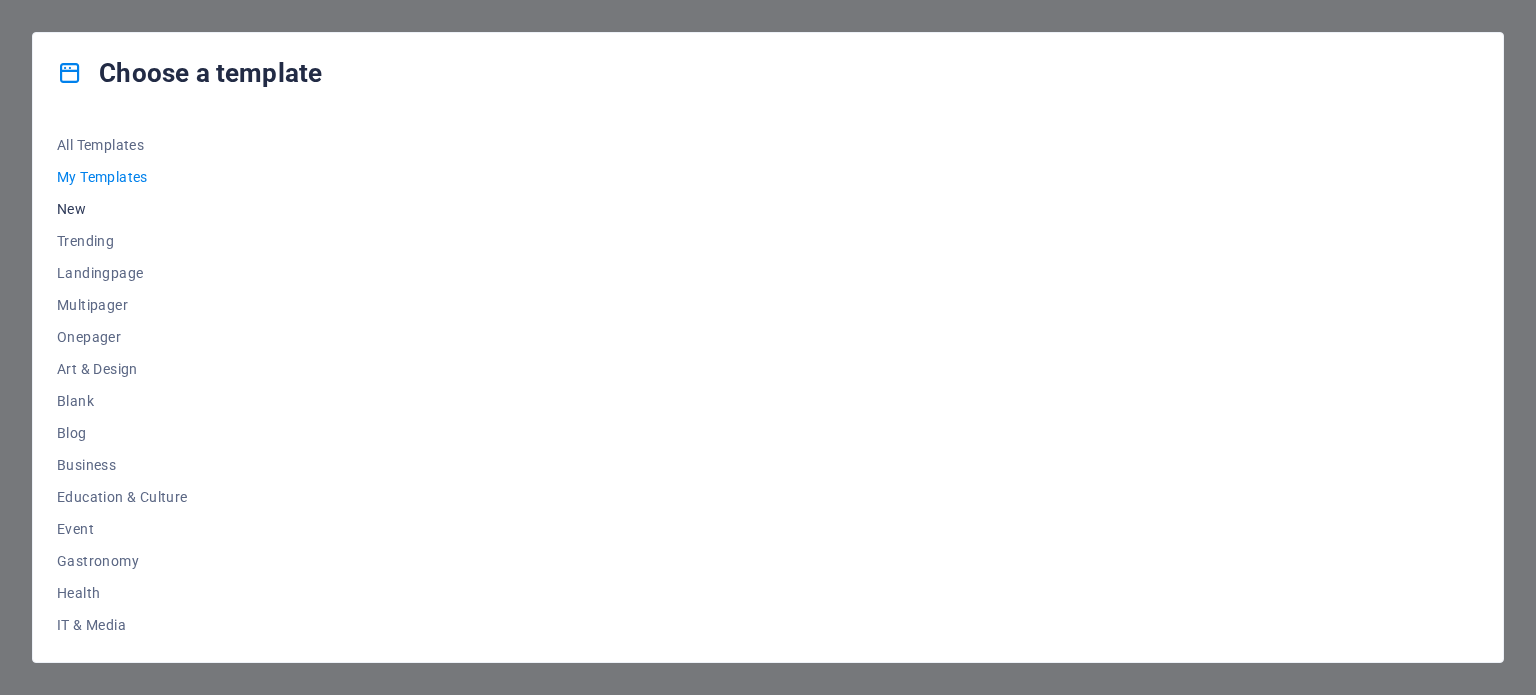 click on "New" at bounding box center [122, 209] 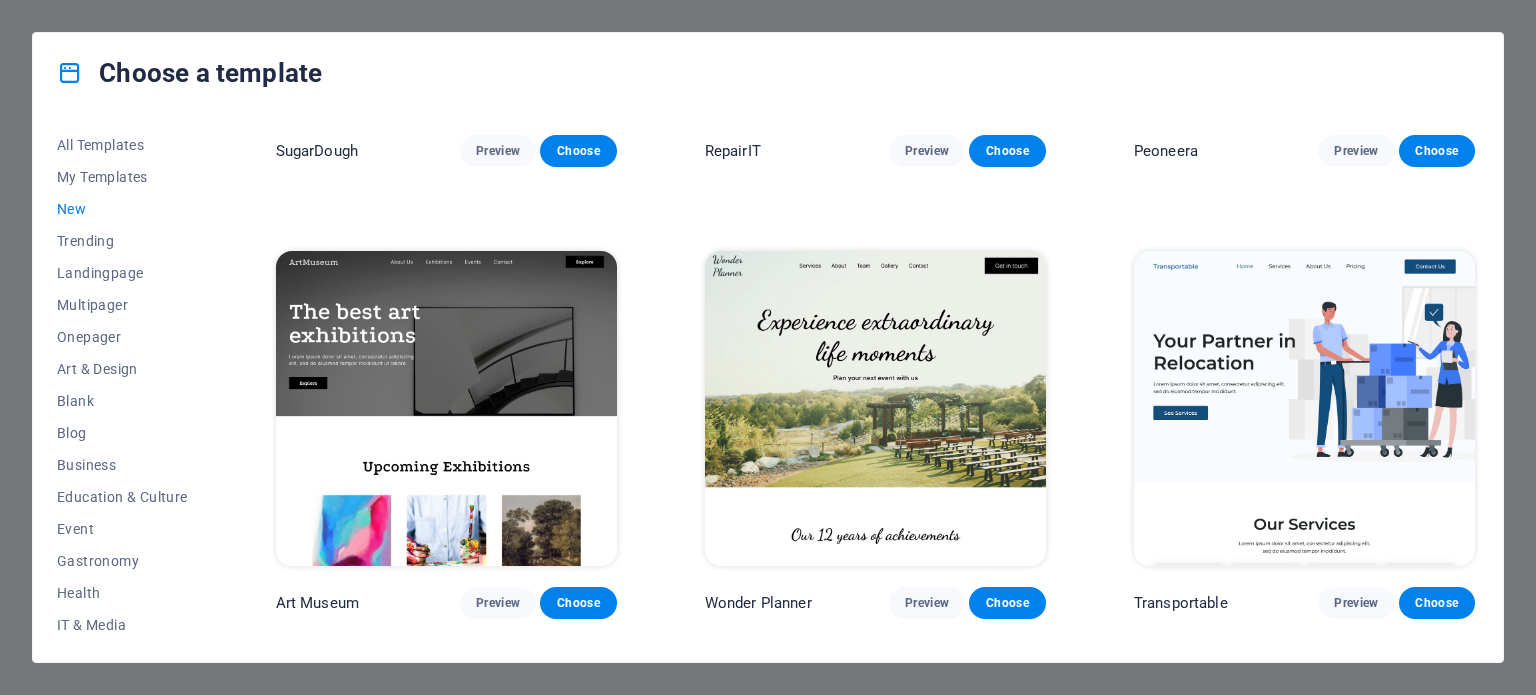 scroll, scrollTop: 0, scrollLeft: 0, axis: both 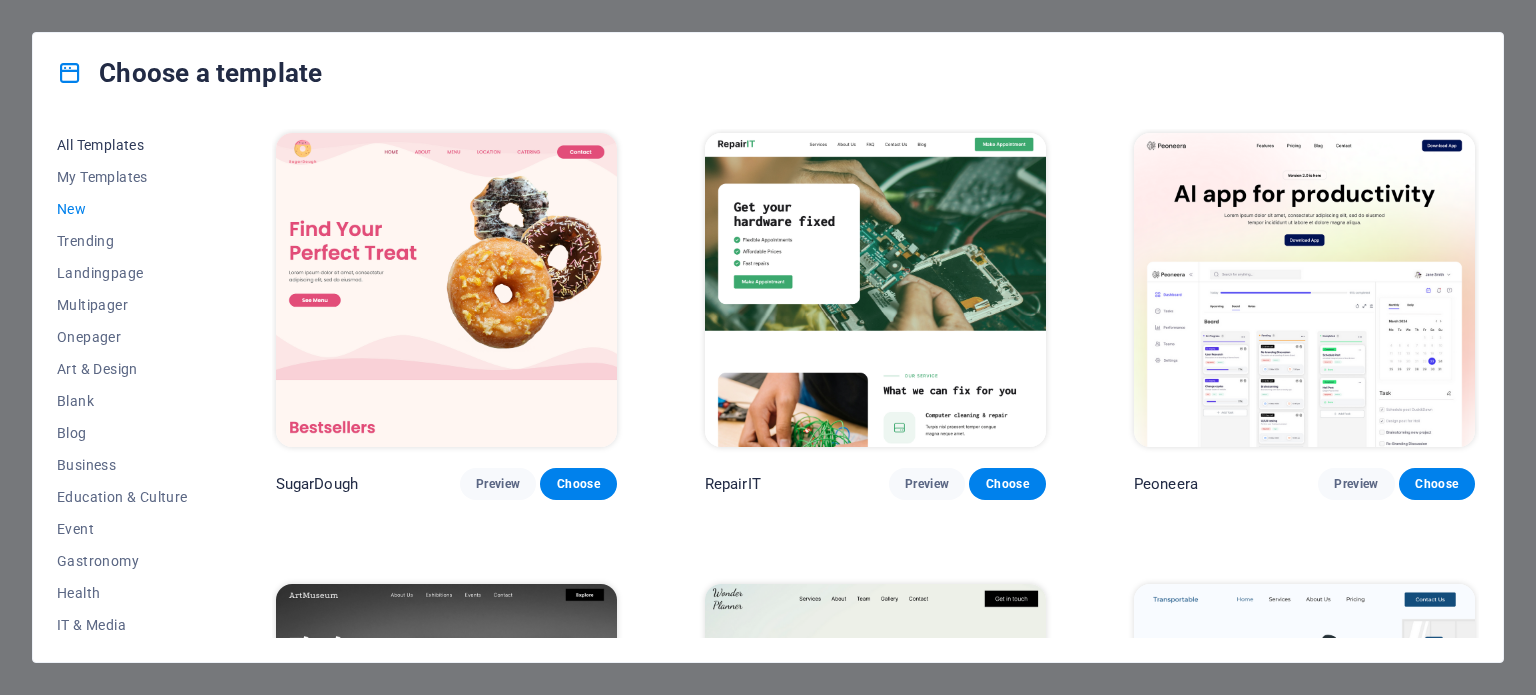 click on "All Templates" at bounding box center [122, 145] 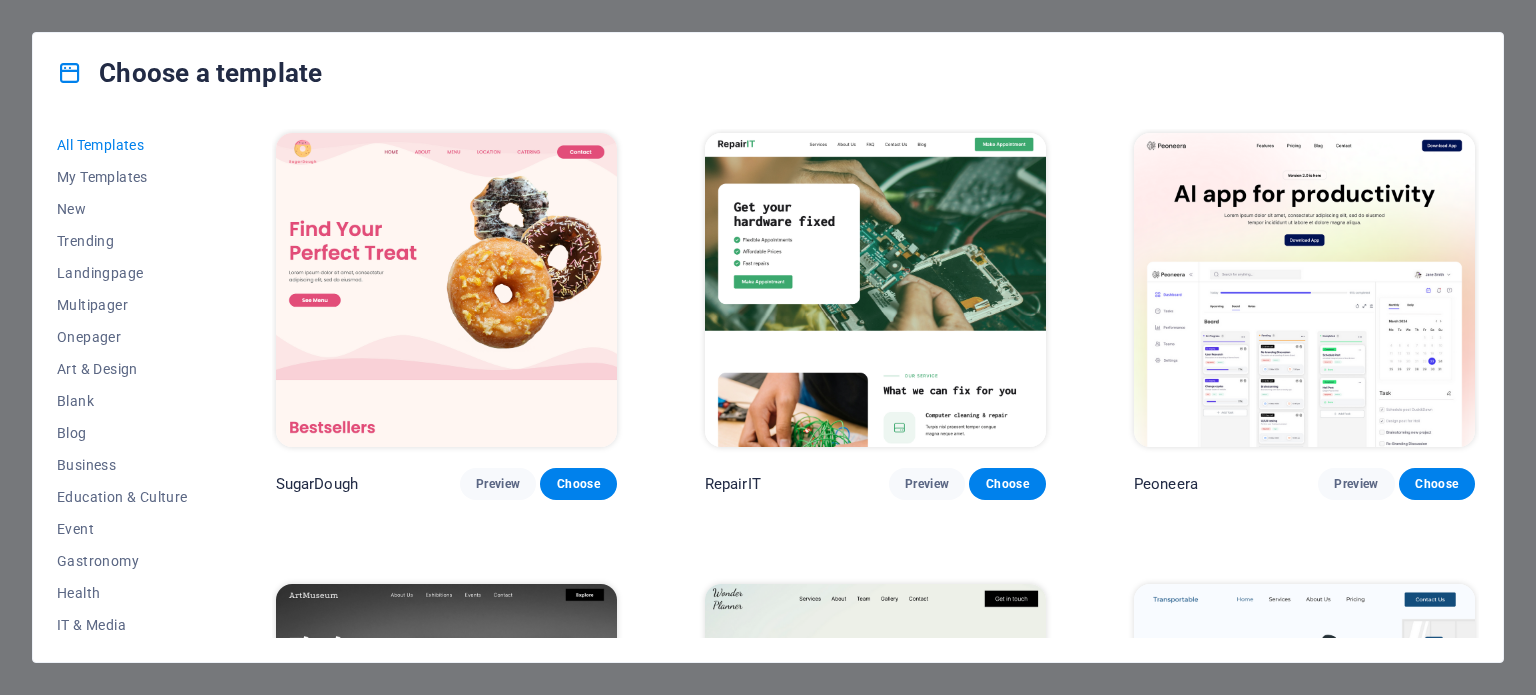 click on "All Templates" at bounding box center (122, 145) 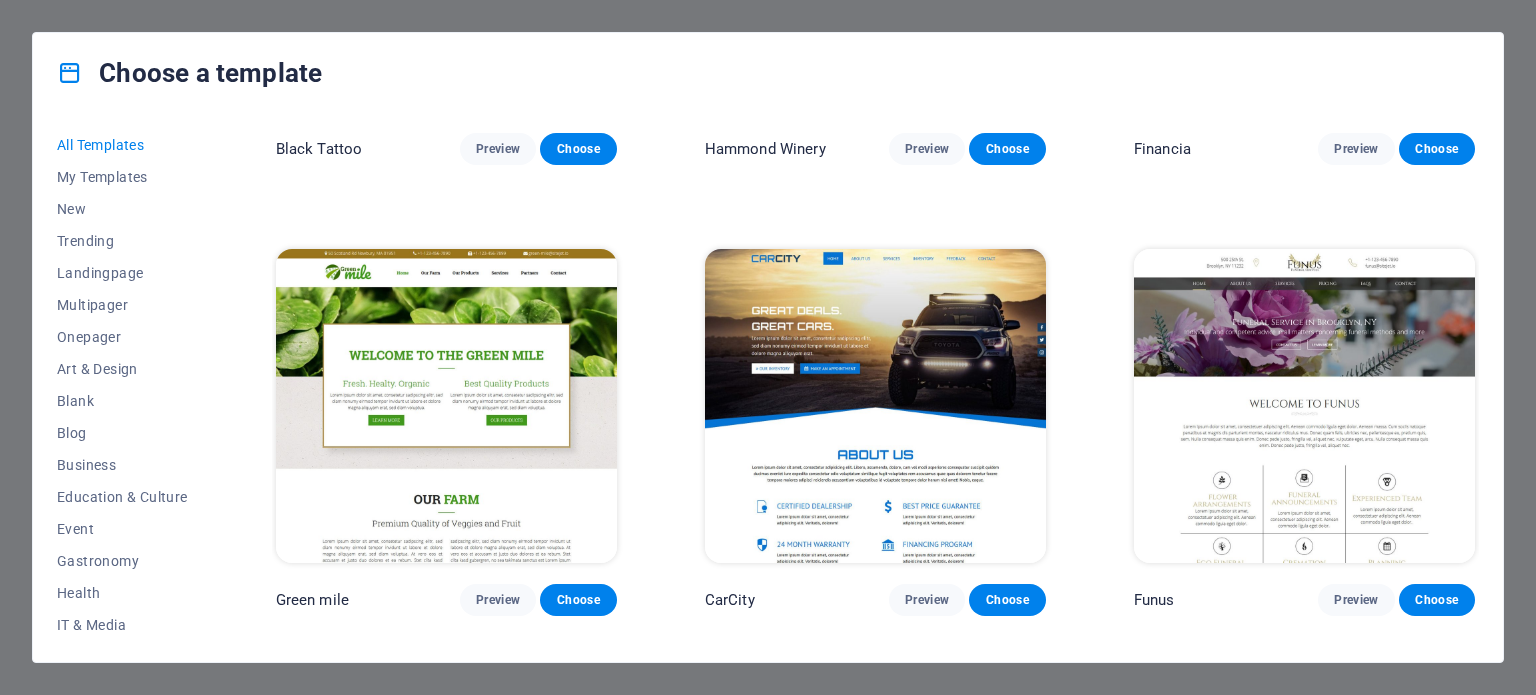 scroll, scrollTop: 13000, scrollLeft: 0, axis: vertical 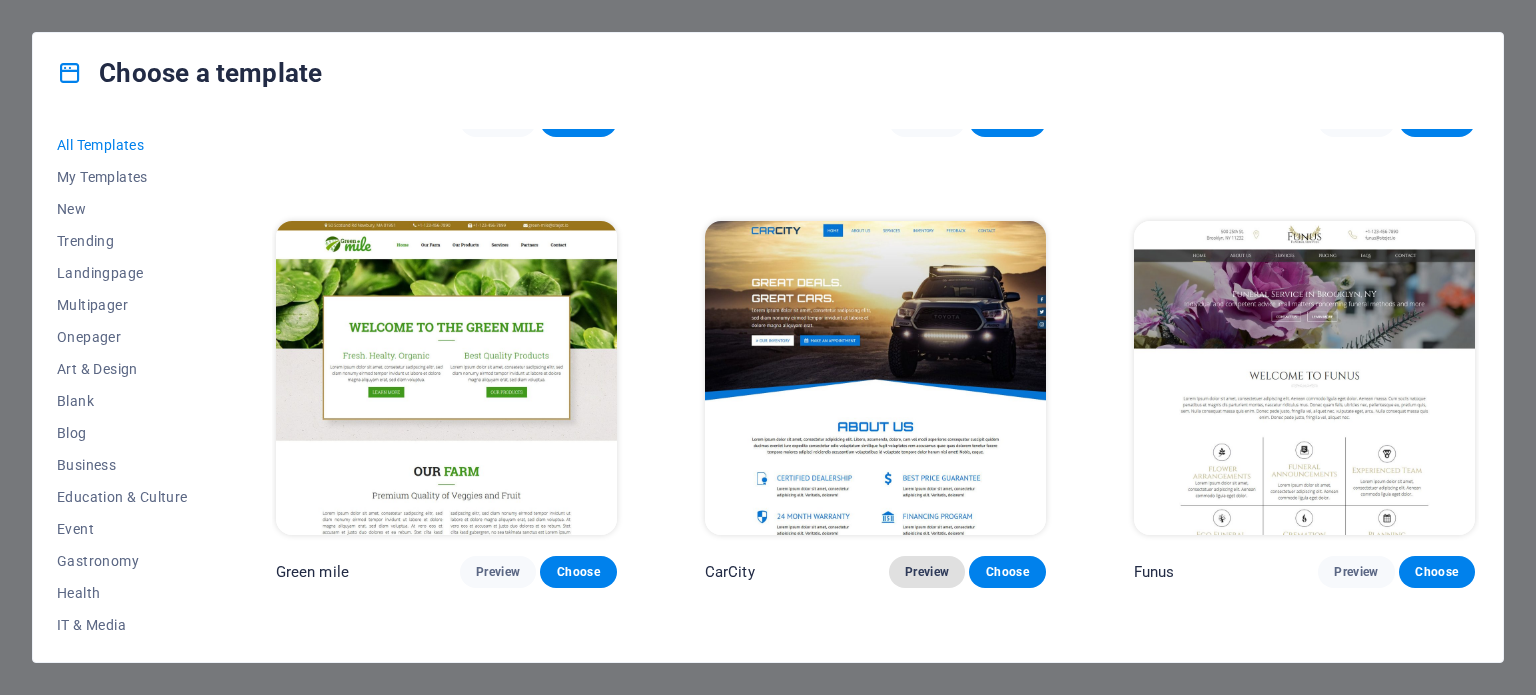 click on "Preview" at bounding box center [927, 572] 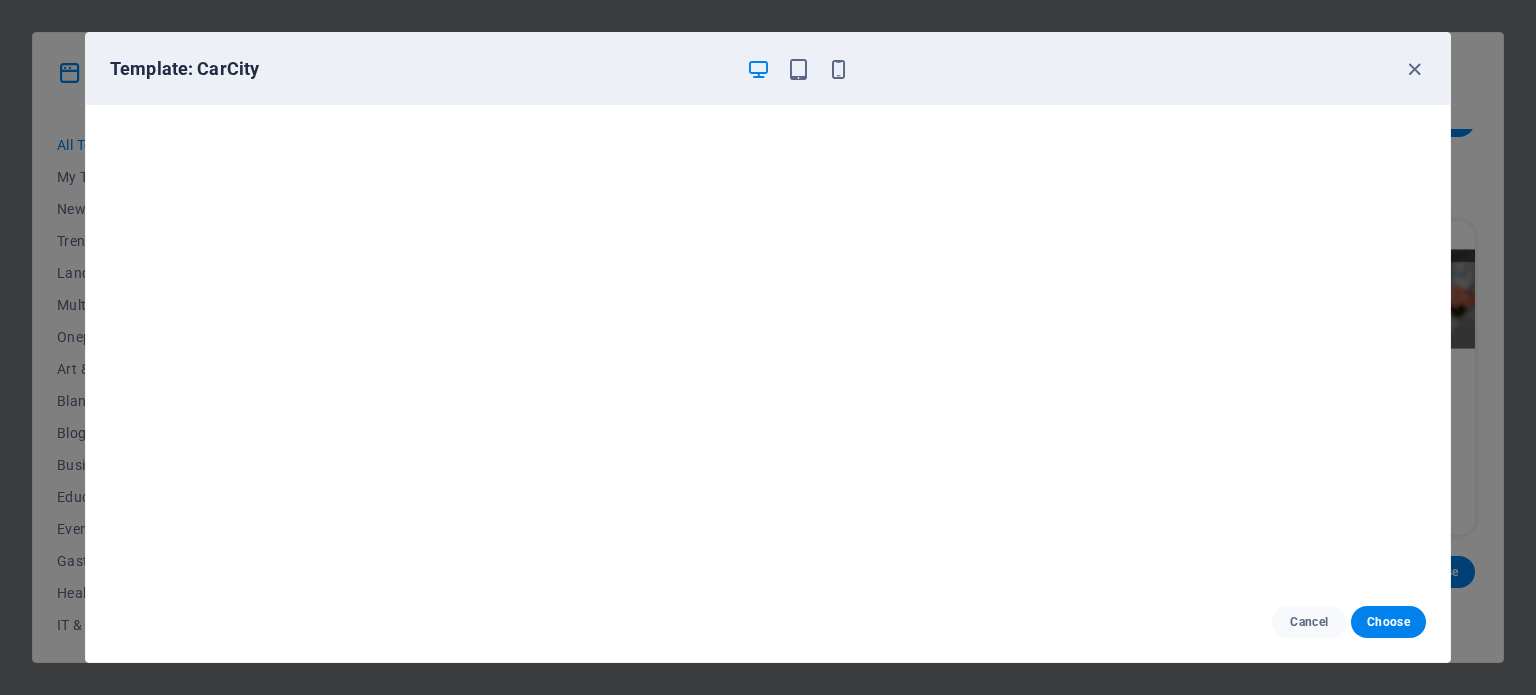 scroll, scrollTop: 0, scrollLeft: 0, axis: both 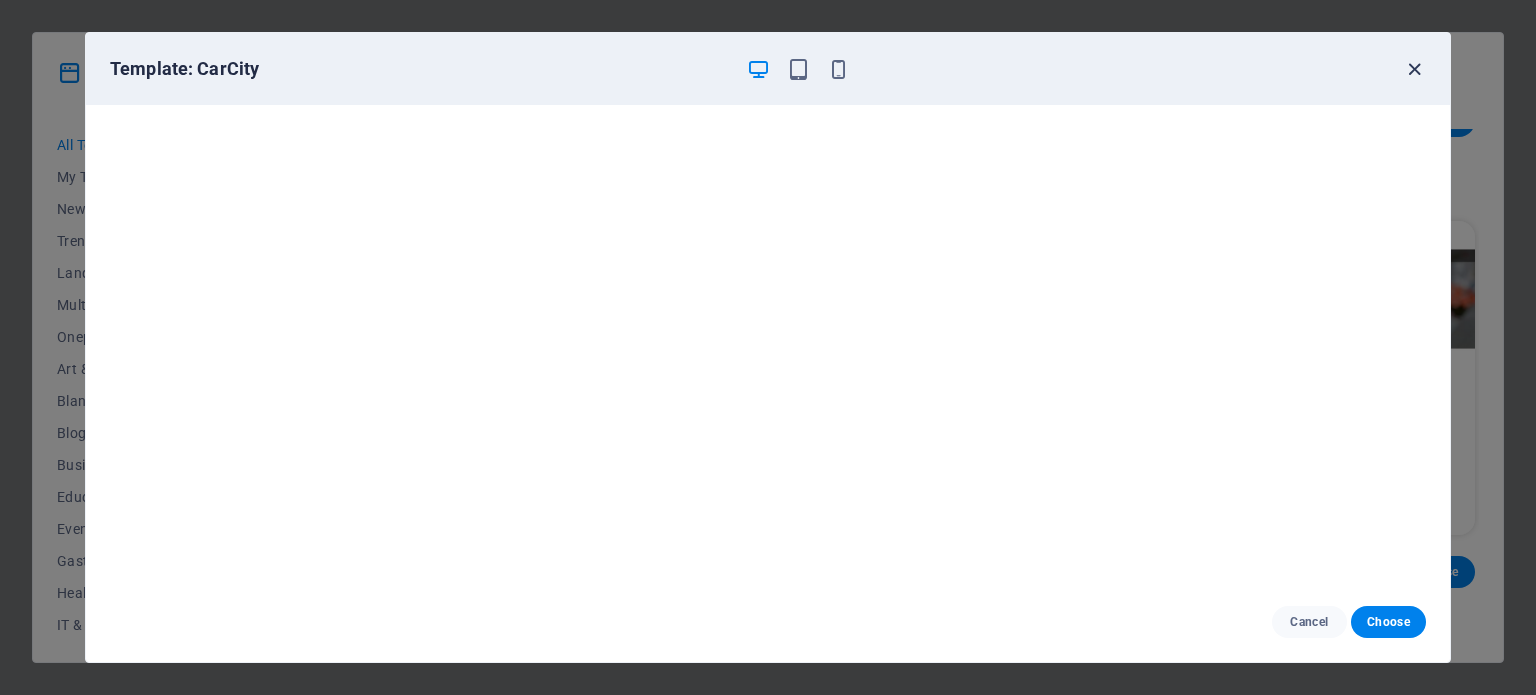 click at bounding box center [1414, 69] 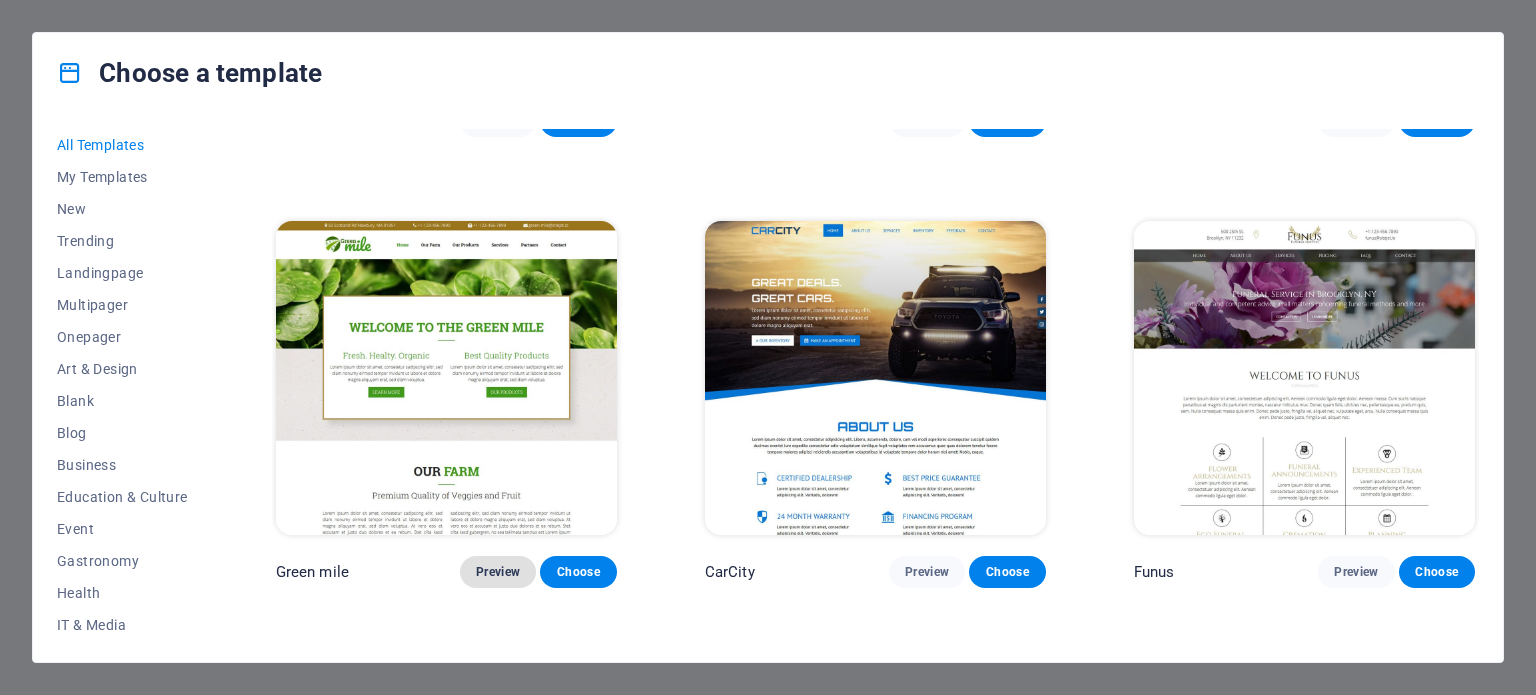 click on "Preview" at bounding box center (498, 572) 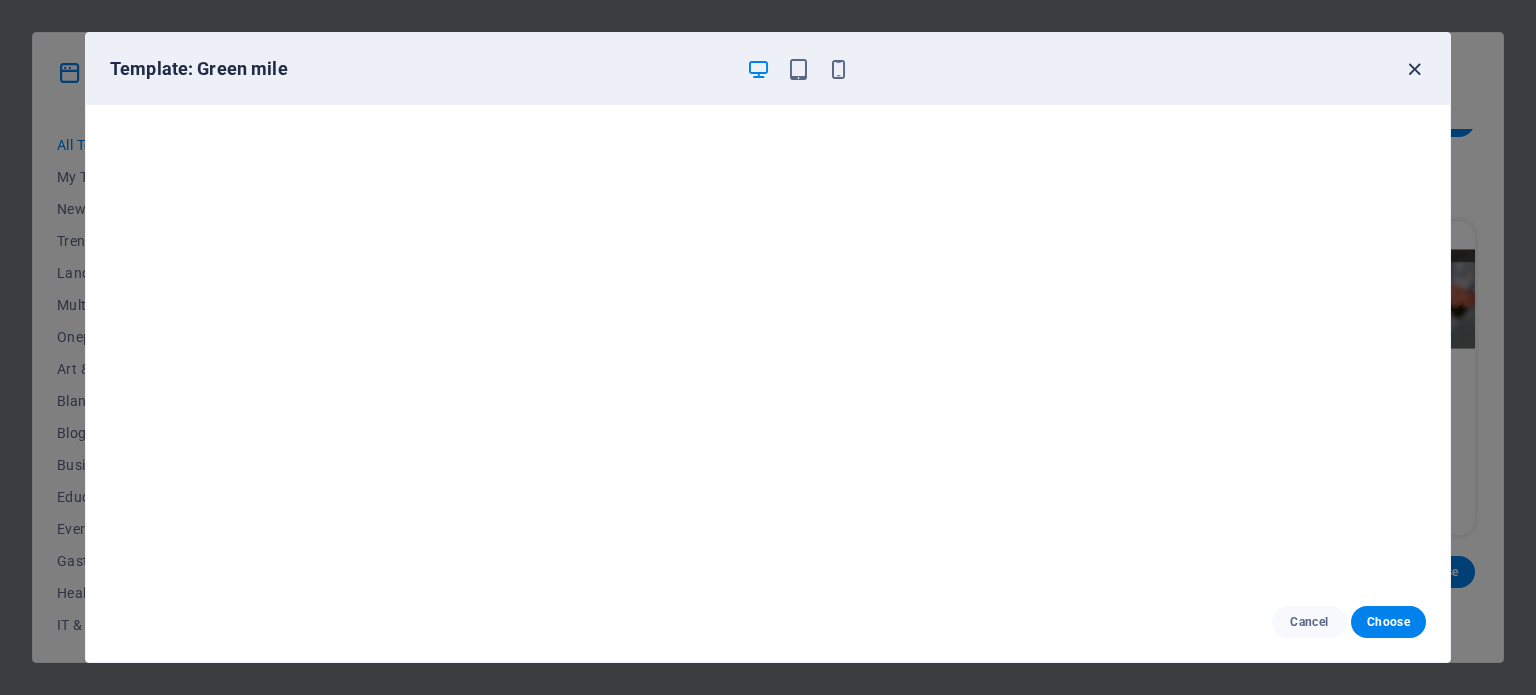 click at bounding box center (1414, 69) 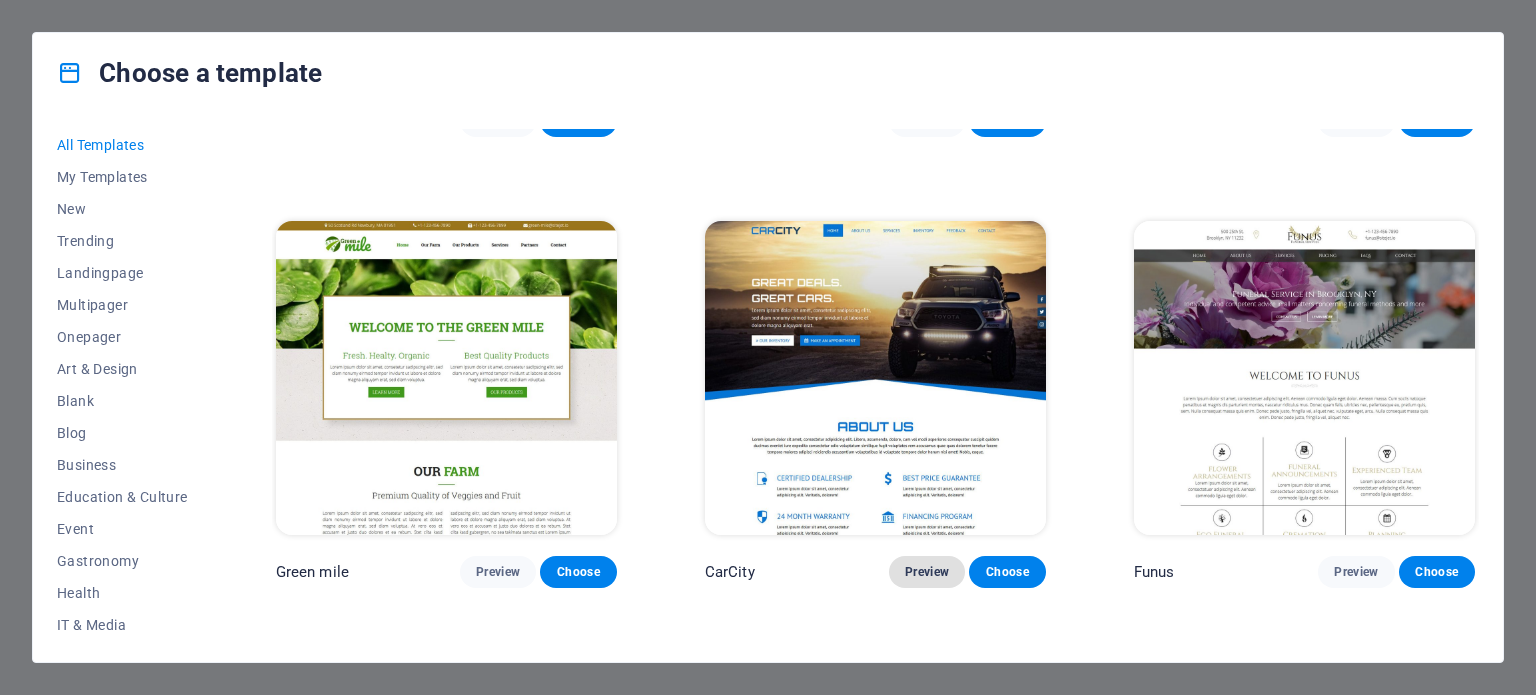 click on "Preview" at bounding box center [927, 572] 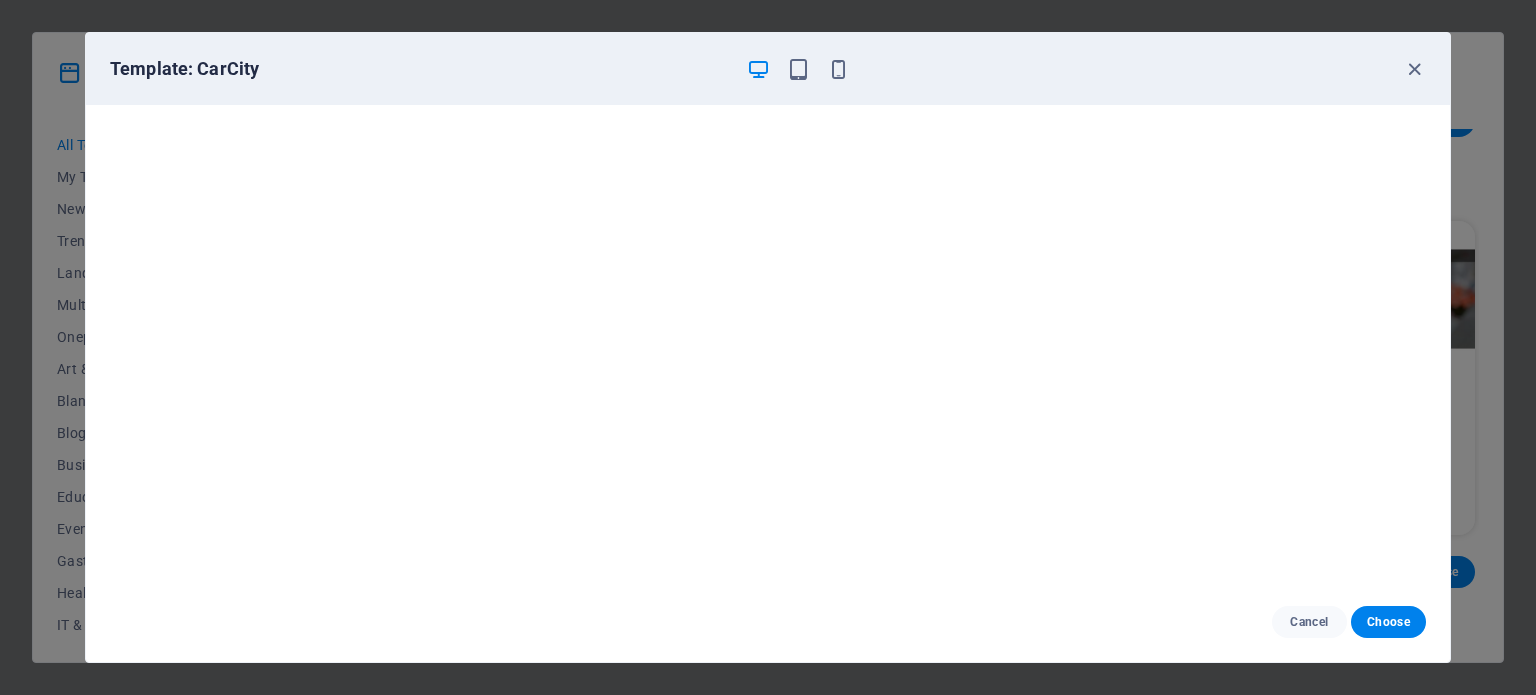 click at bounding box center (798, 69) 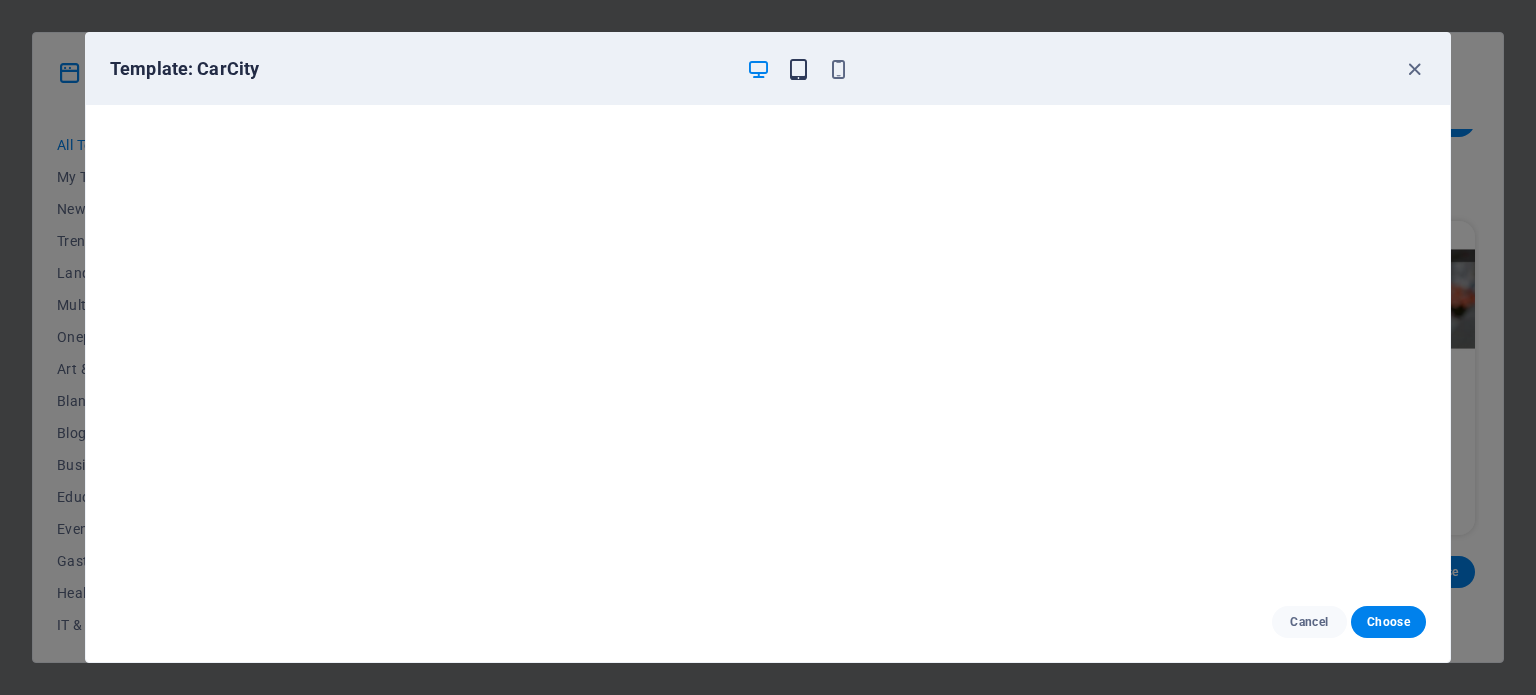 click at bounding box center [798, 69] 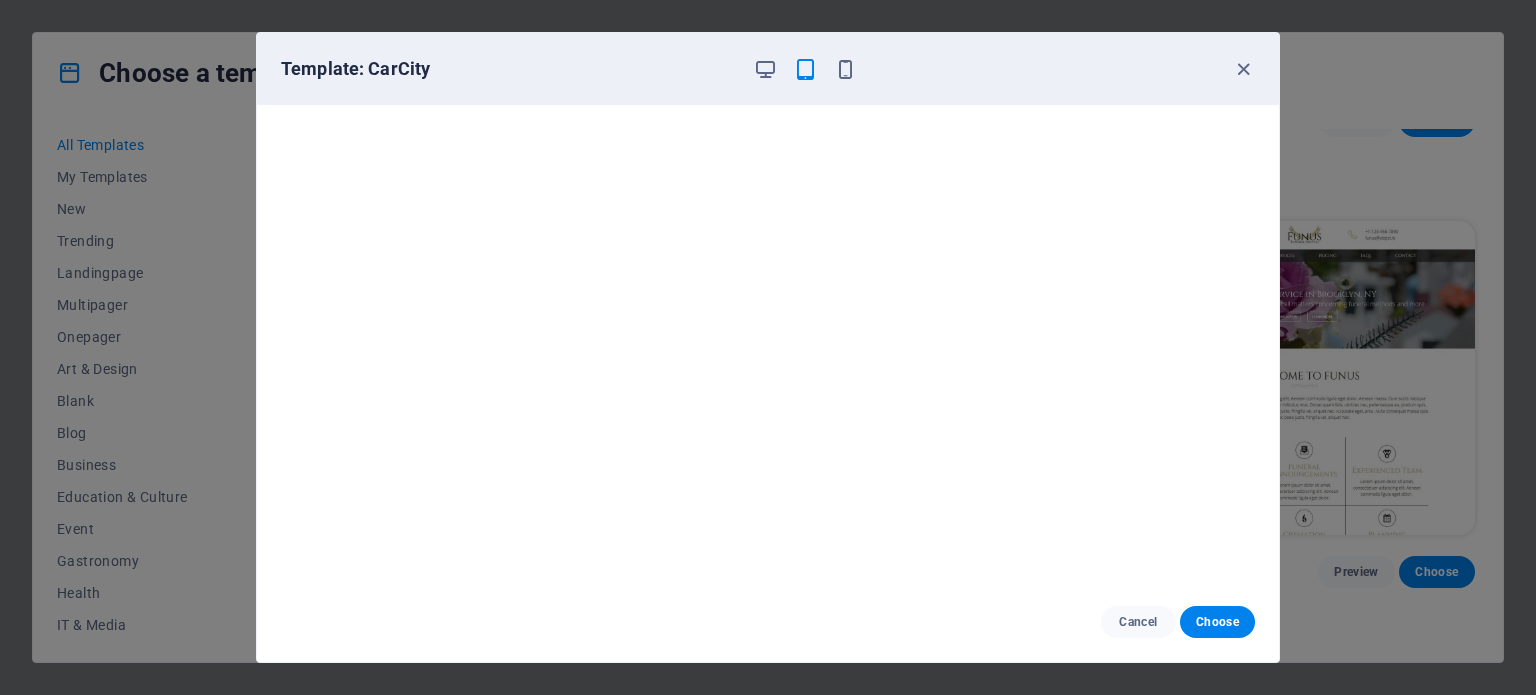click at bounding box center [805, 69] 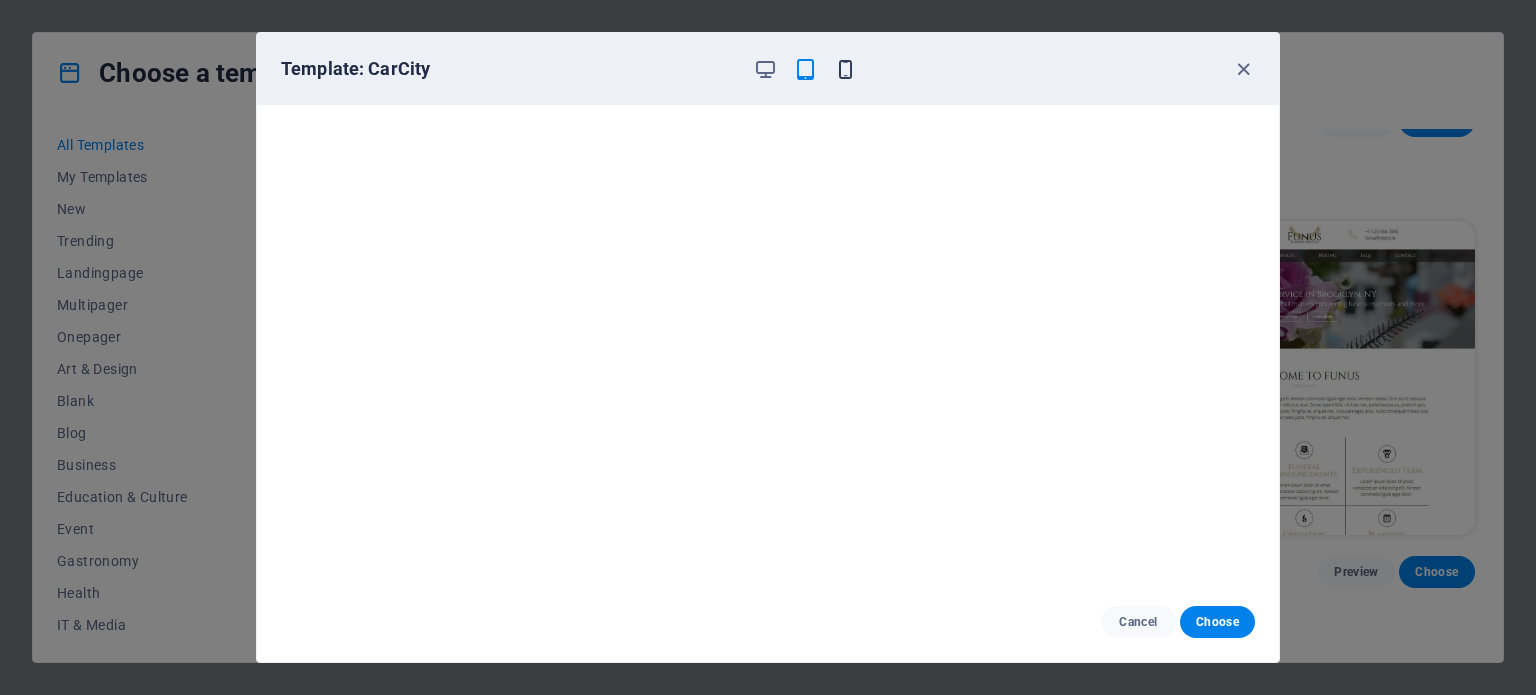 click at bounding box center [845, 69] 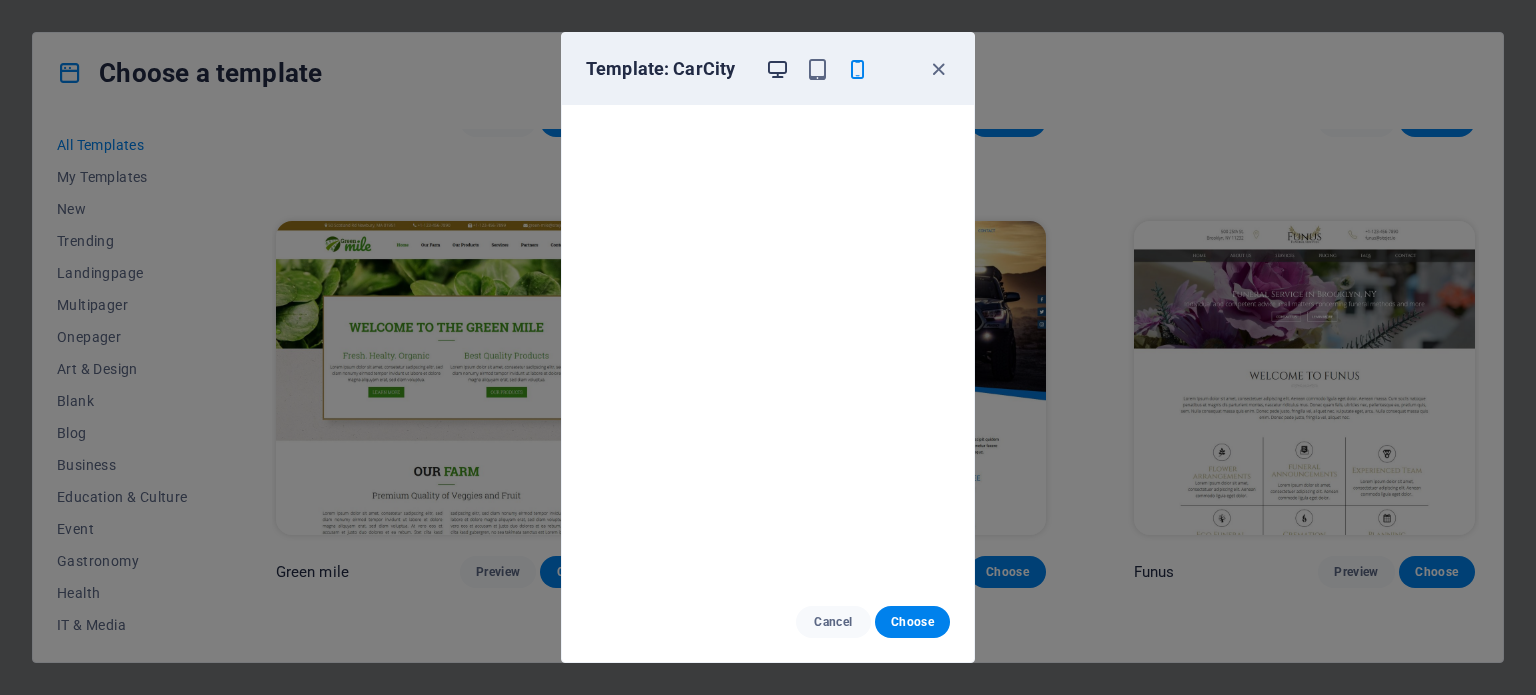 click at bounding box center (777, 69) 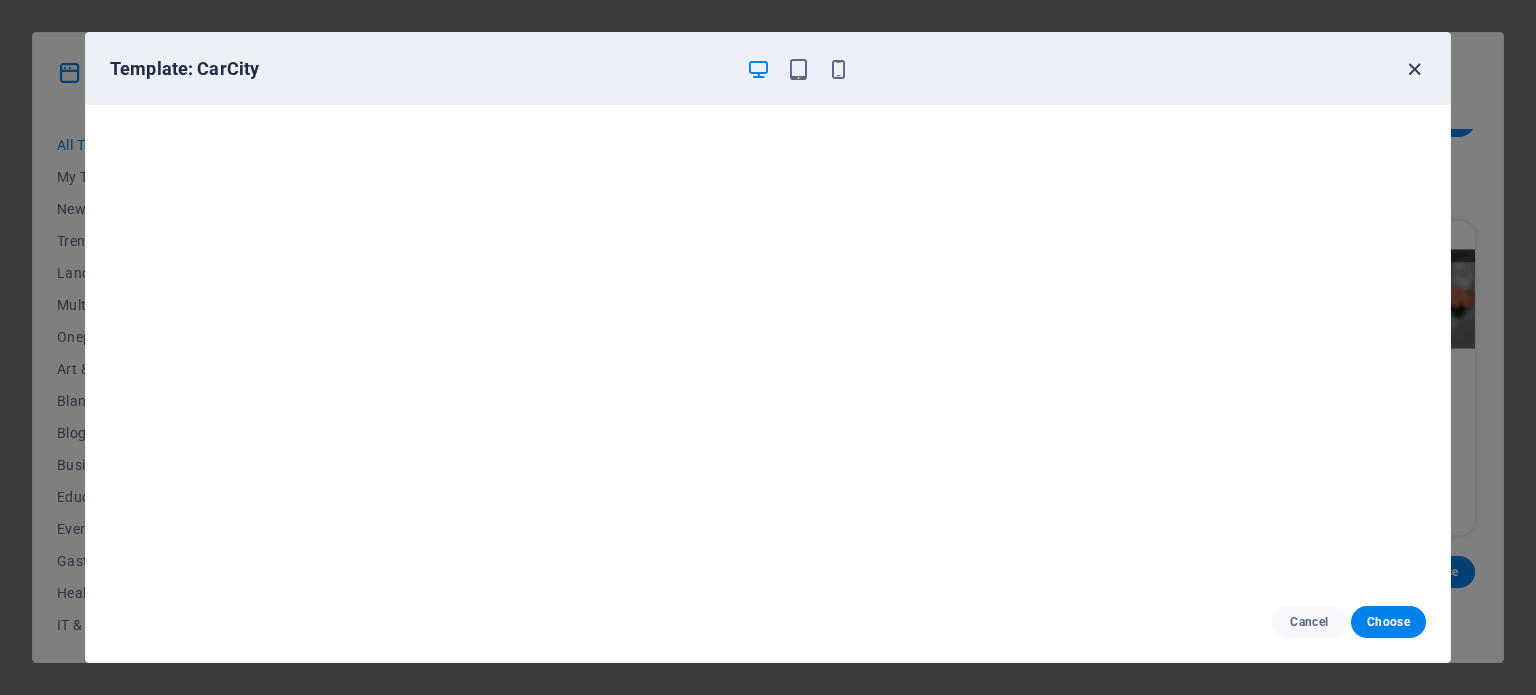 click at bounding box center (1414, 69) 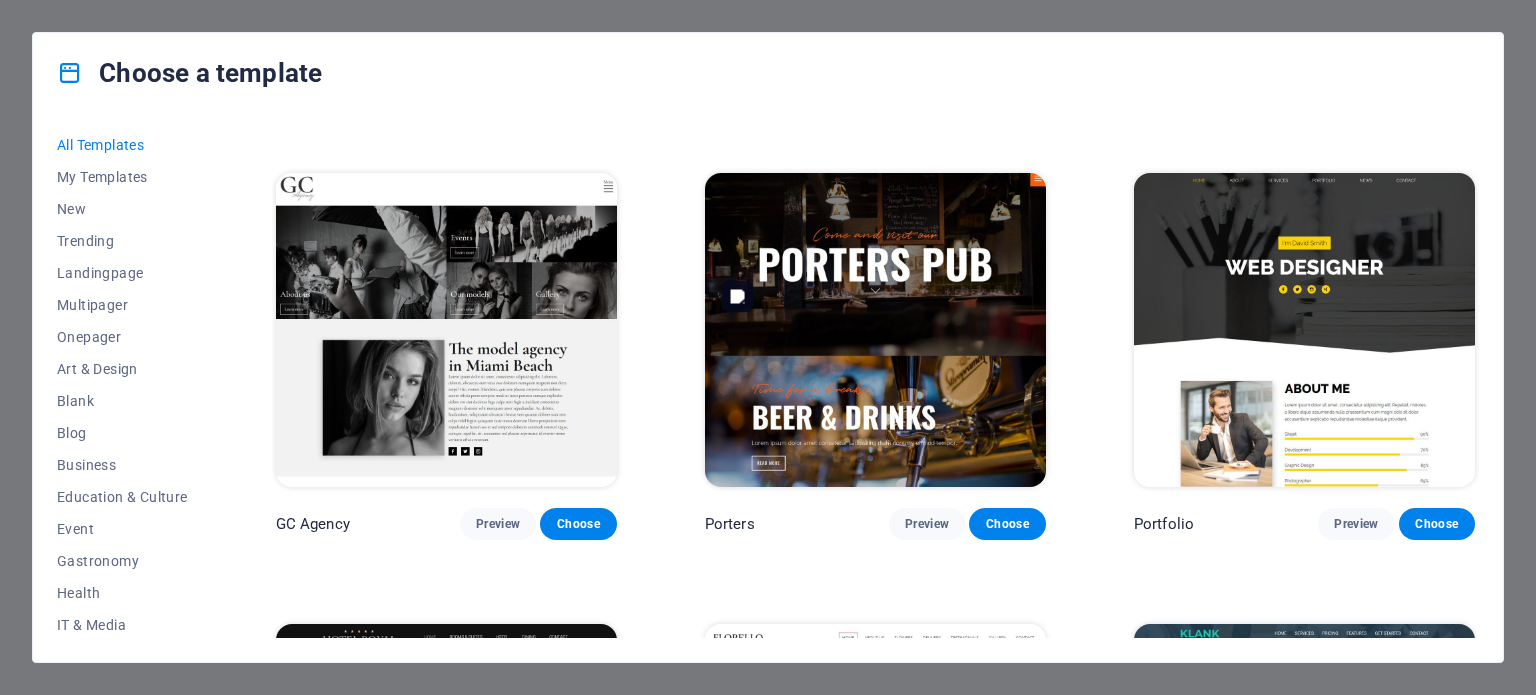 scroll, scrollTop: 16500, scrollLeft: 0, axis: vertical 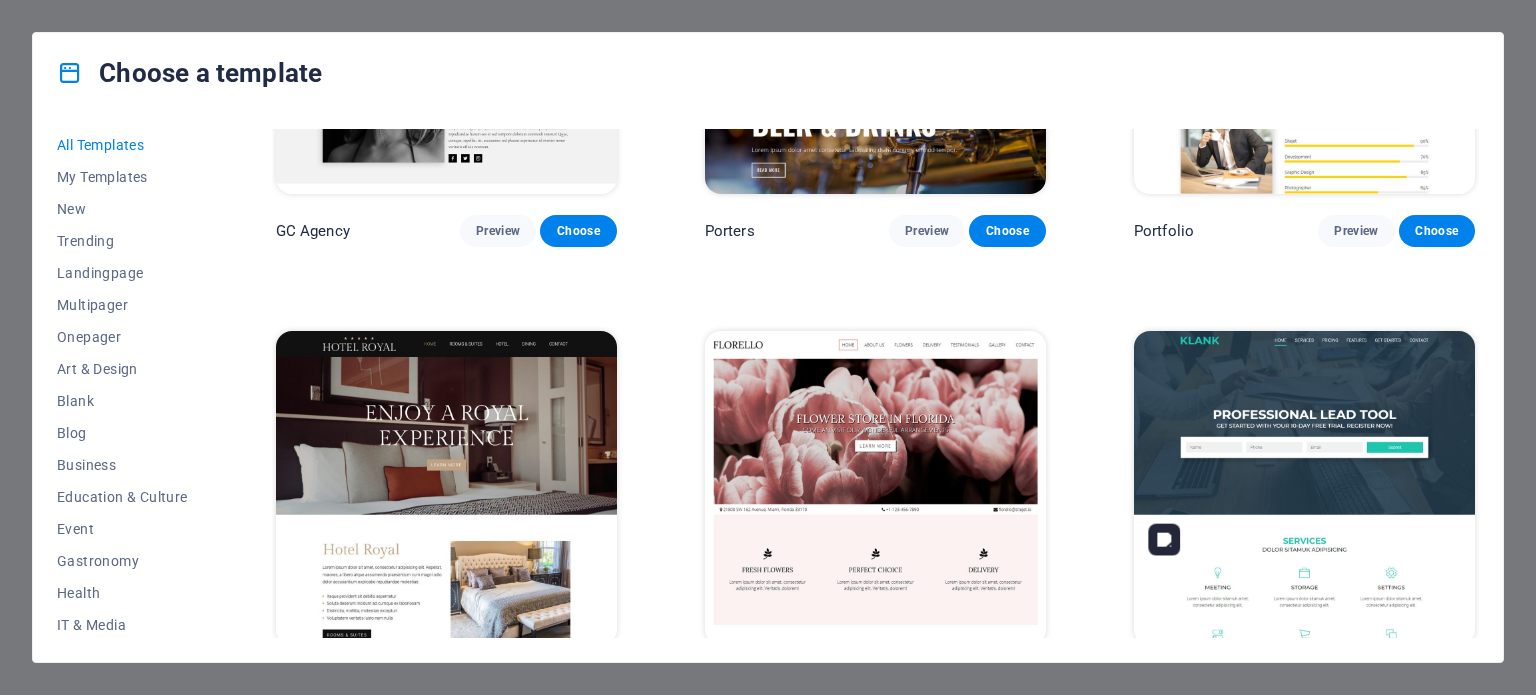 click at bounding box center (1304, 488) 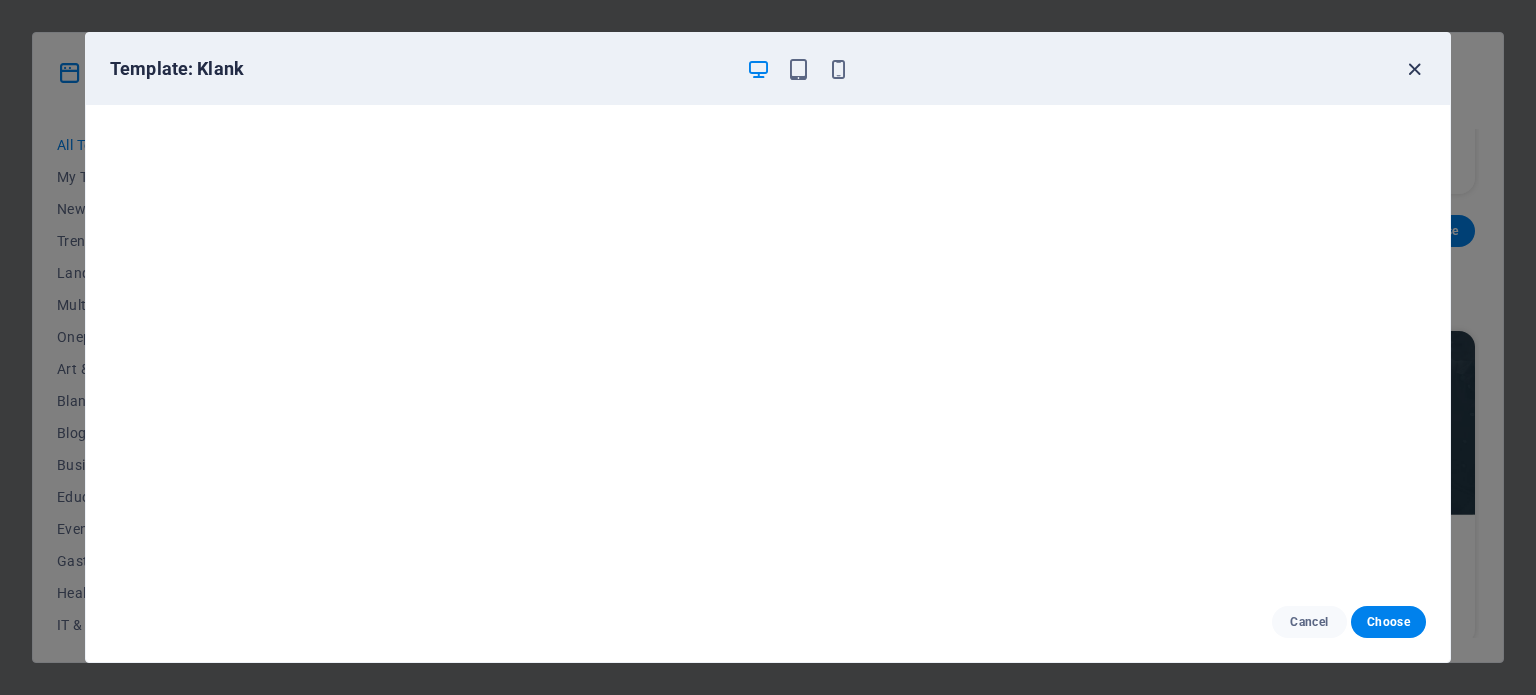 click at bounding box center (1414, 69) 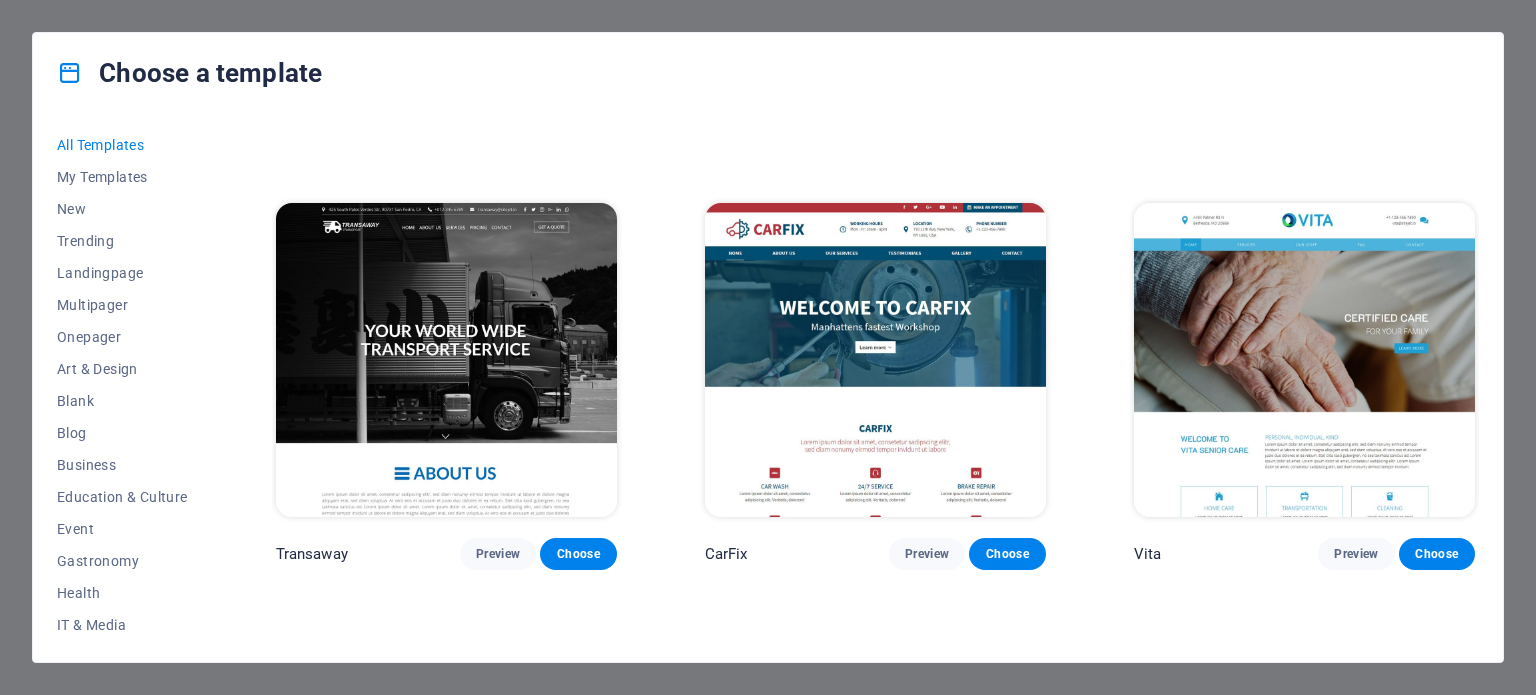 scroll, scrollTop: 17500, scrollLeft: 0, axis: vertical 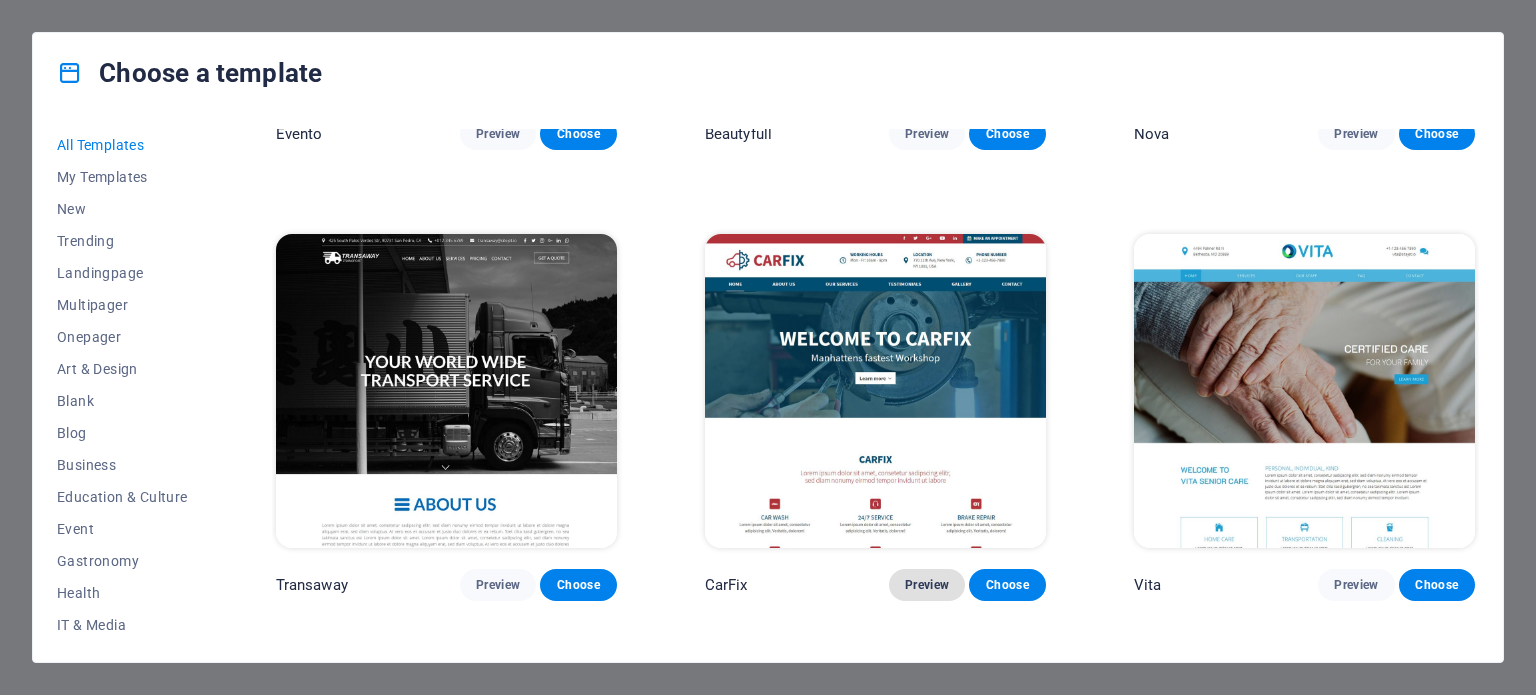 click on "Preview" at bounding box center [927, 585] 